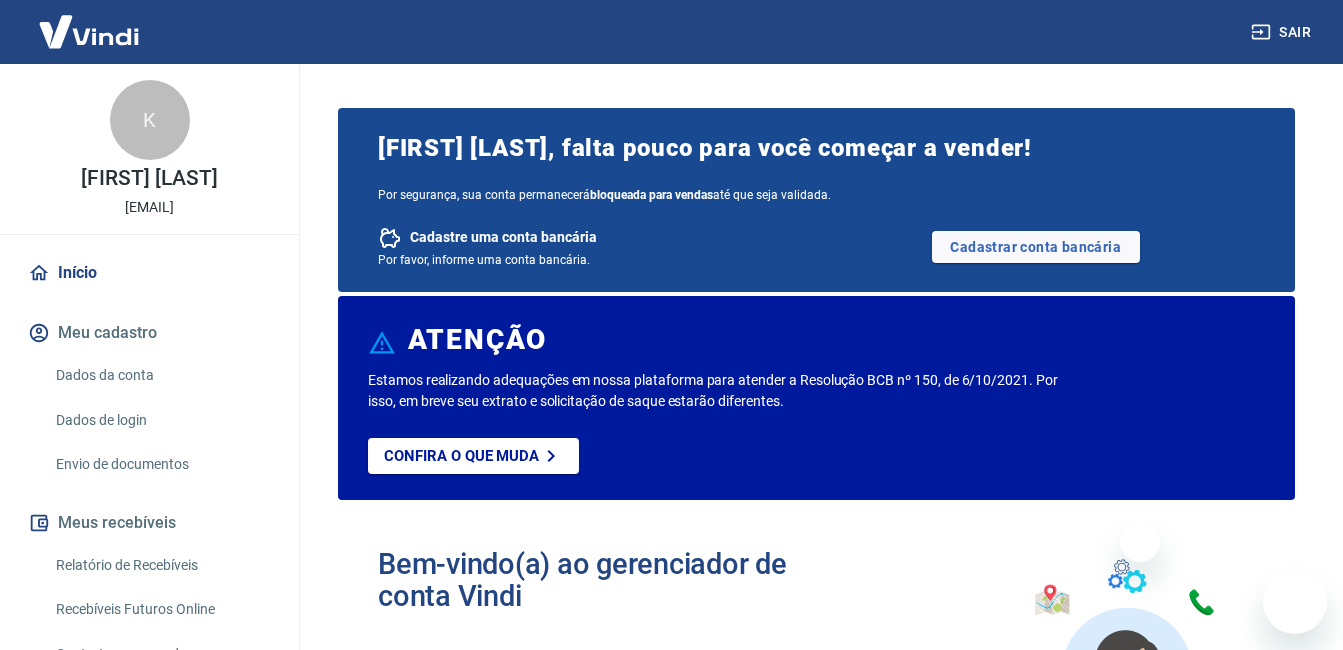 scroll, scrollTop: 1386, scrollLeft: 0, axis: vertical 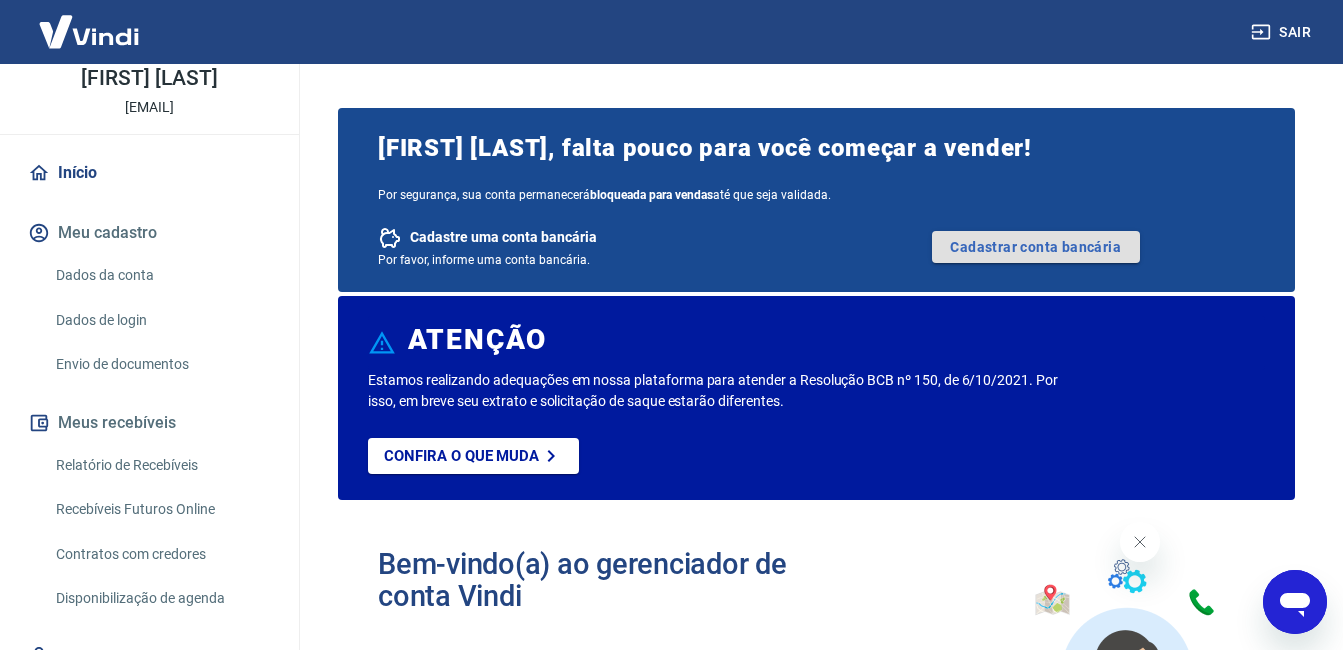 click on "Cadastrar conta bancária" at bounding box center [1036, 247] 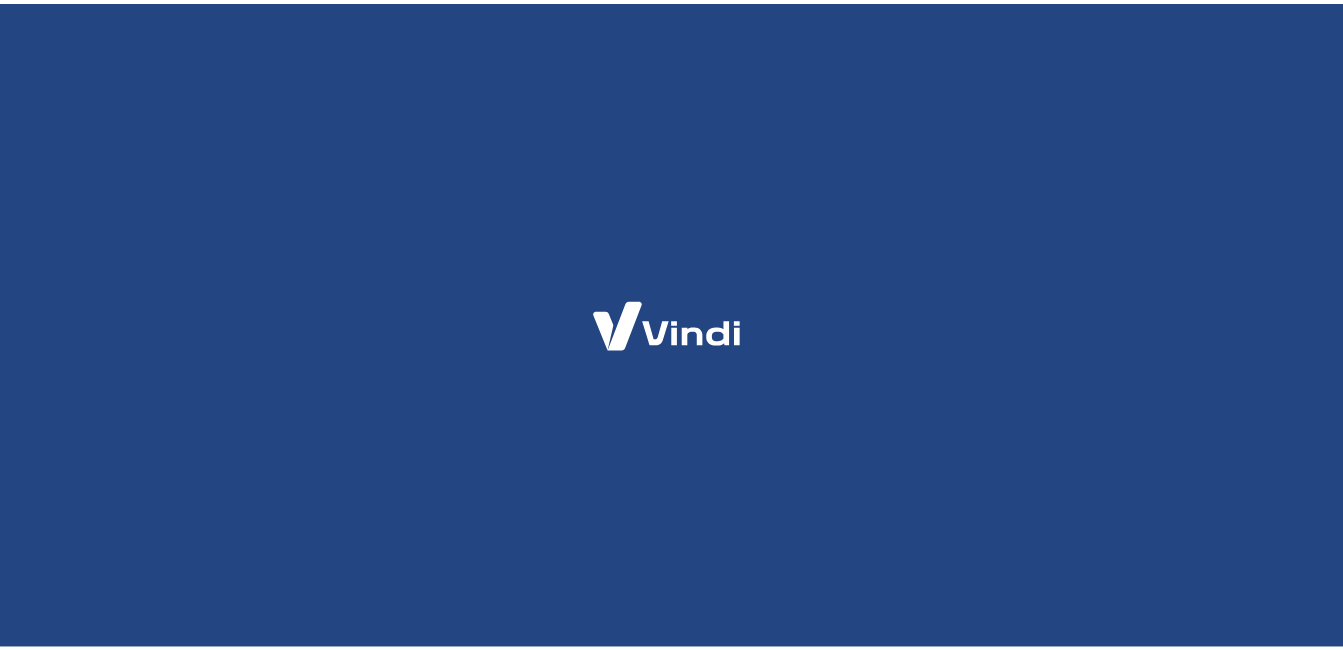 scroll, scrollTop: 0, scrollLeft: 0, axis: both 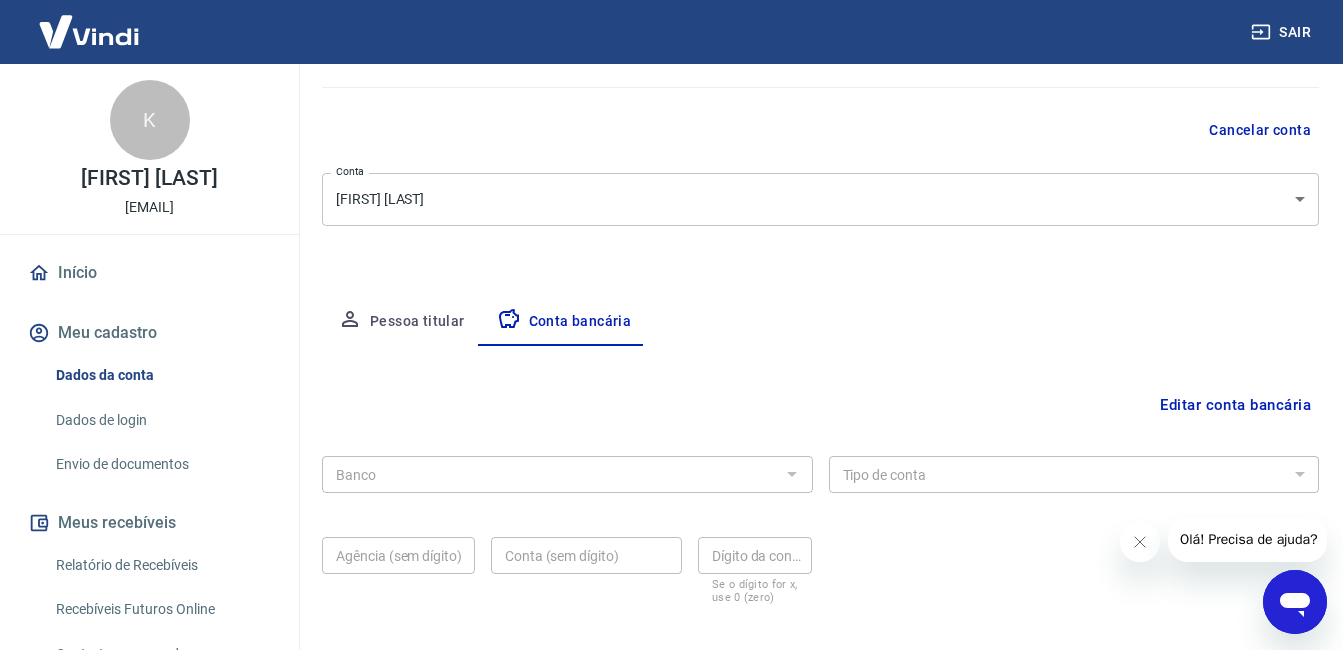 click on "Sair K [FIRST] [LAST] [EMAIL] Início Meu cadastro Dados da conta Dados de login Envio de documentos Meus recebíveis Relatório de Recebíveis Recebíveis Futuros Online Contratos com credores Disponibilização de agenda Segurança Fale conosco Meu cadastro / Dados cadastrais Dados cadastrais Cancelar conta Conta [FIRST] [LAST] [object Object] Conta Pessoa titular Conta bancária Editar conta bancária Banco Banco Tipo de conta Conta Corrente Conta Poupança Tipo de conta Agência (sem dígito) Agência (sem dígito) Conta (sem dígito) Conta (sem dígito) Dígito da conta Dígito da conta Se o dígito for x, use 0 (zero) Atenção Ao cadastrar uma nova conta bancária, faremos um crédito de valor simbólico na conta bancária informada. Este crédito é apenas para verificação de segurança e será feito automaticamente após a alteração da conta. Salvar Cancelar 2025 © Vindi Pagamentos" at bounding box center [671, 164] 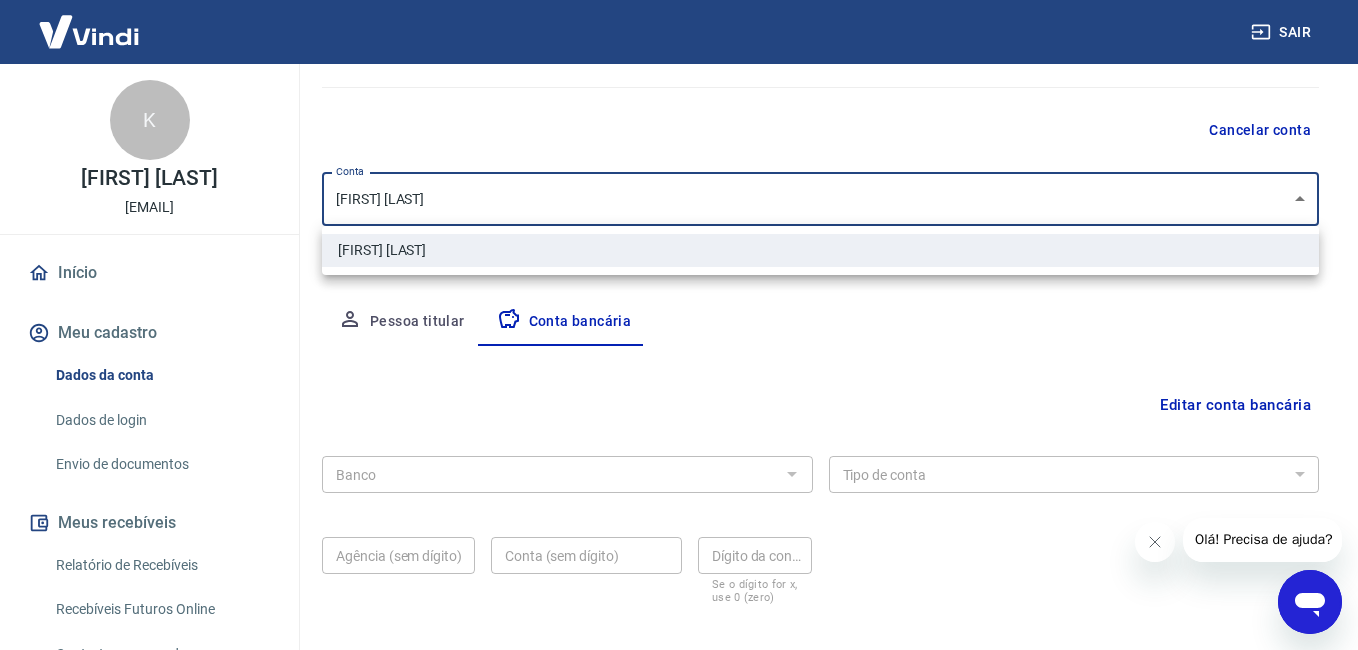 click on "[FIRST] [LAST]" at bounding box center (820, 250) 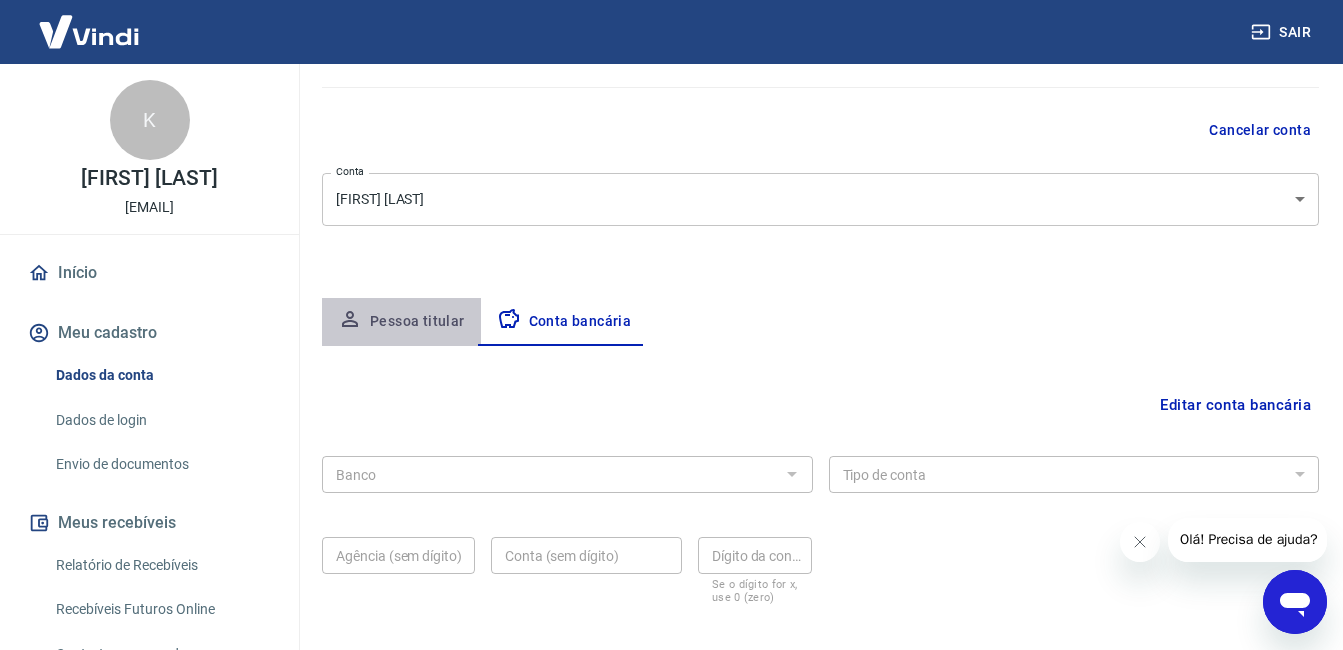 click on "Pessoa titular" at bounding box center [401, 322] 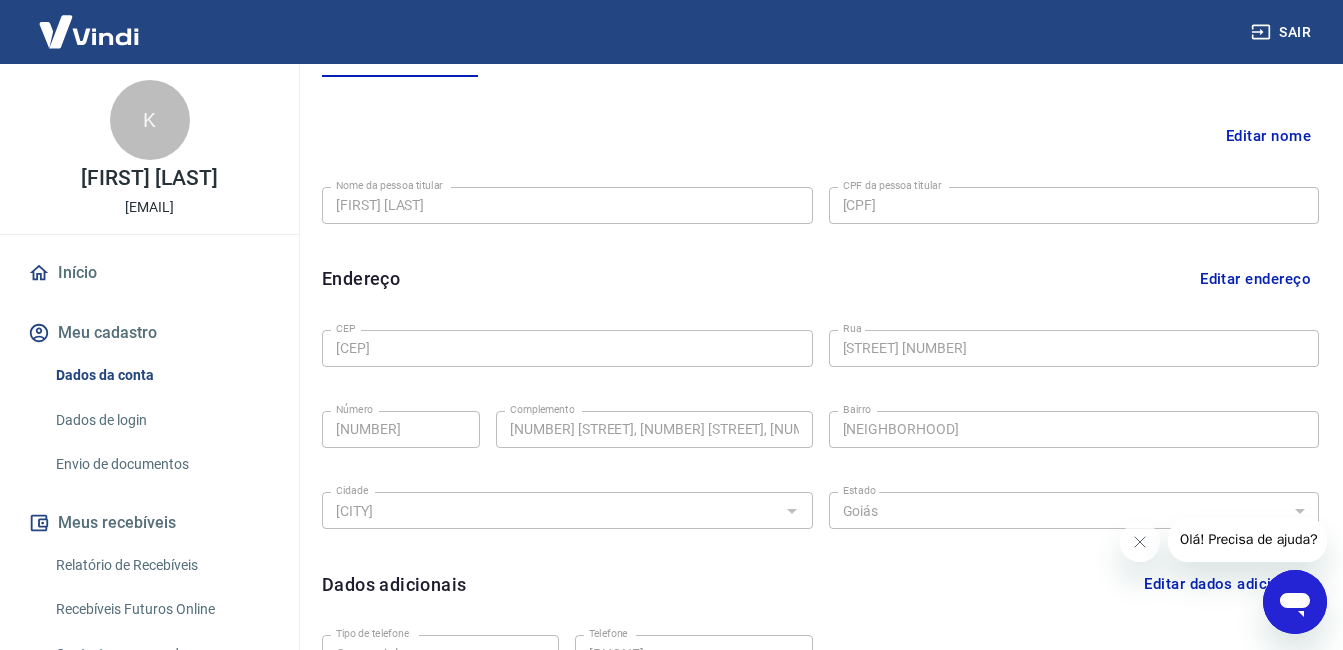 scroll, scrollTop: 330, scrollLeft: 0, axis: vertical 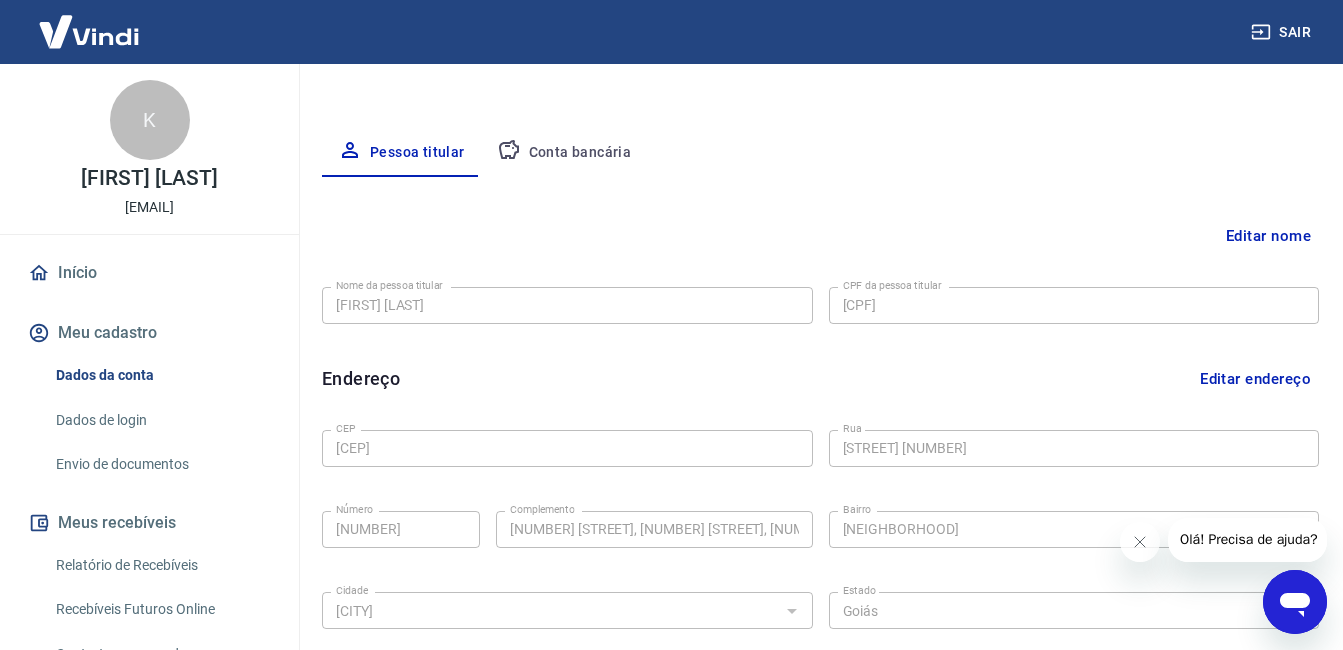 click on "Editar nome" at bounding box center [1268, 236] 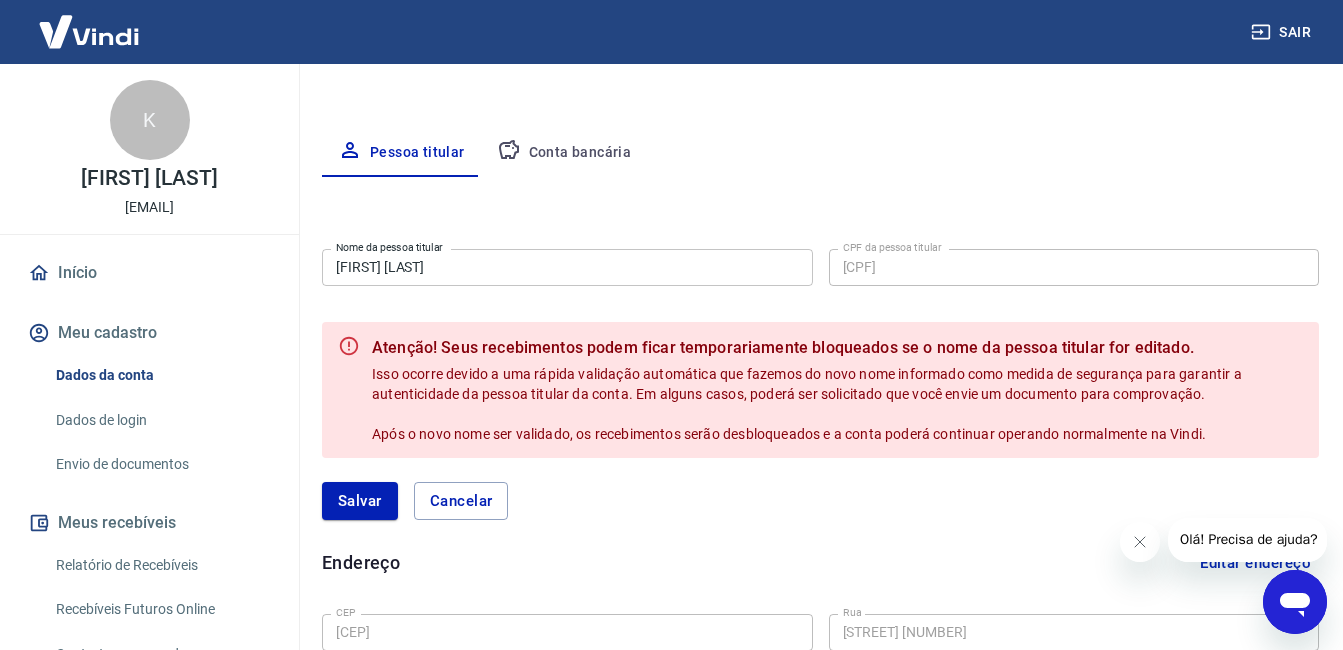 click on "Conta bancária" at bounding box center [564, 153] 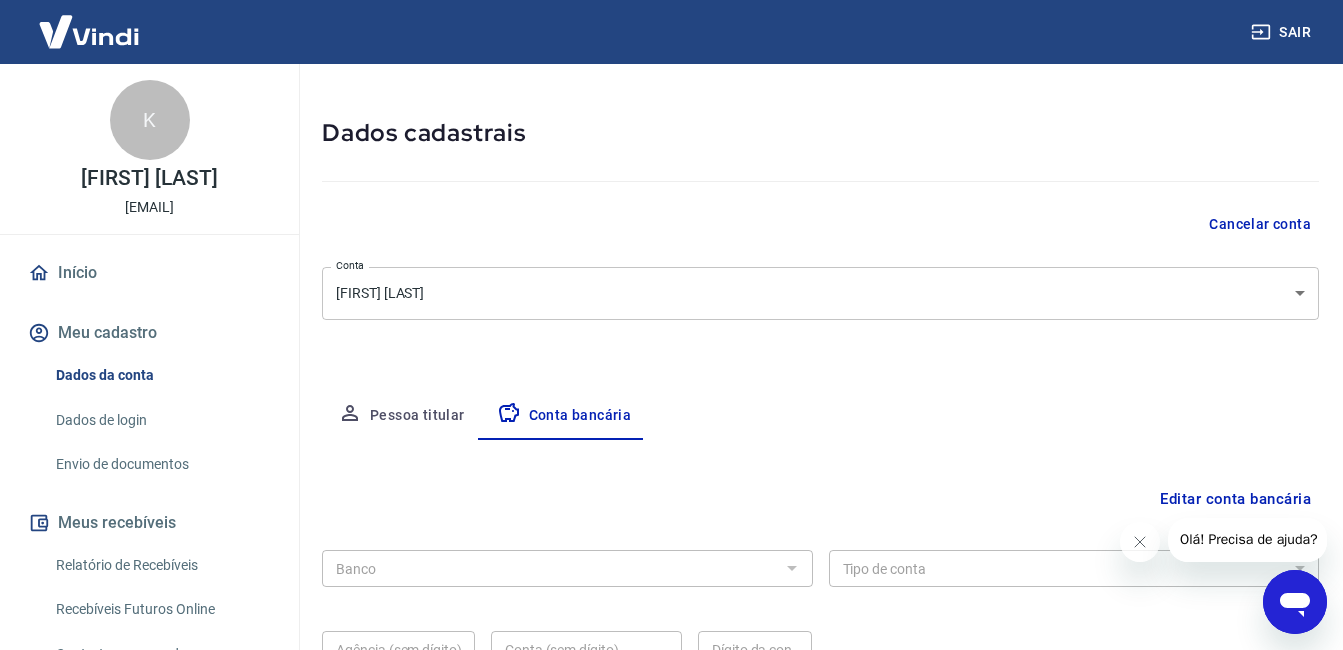scroll, scrollTop: 261, scrollLeft: 0, axis: vertical 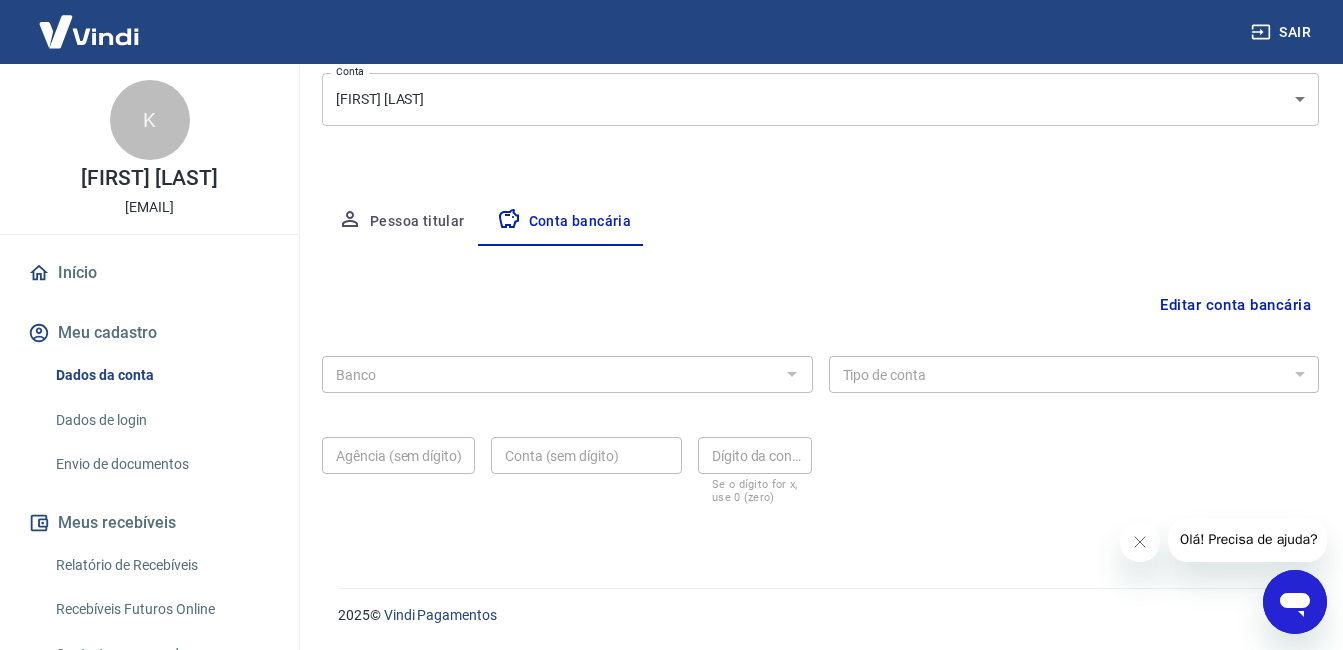 click at bounding box center [791, 374] 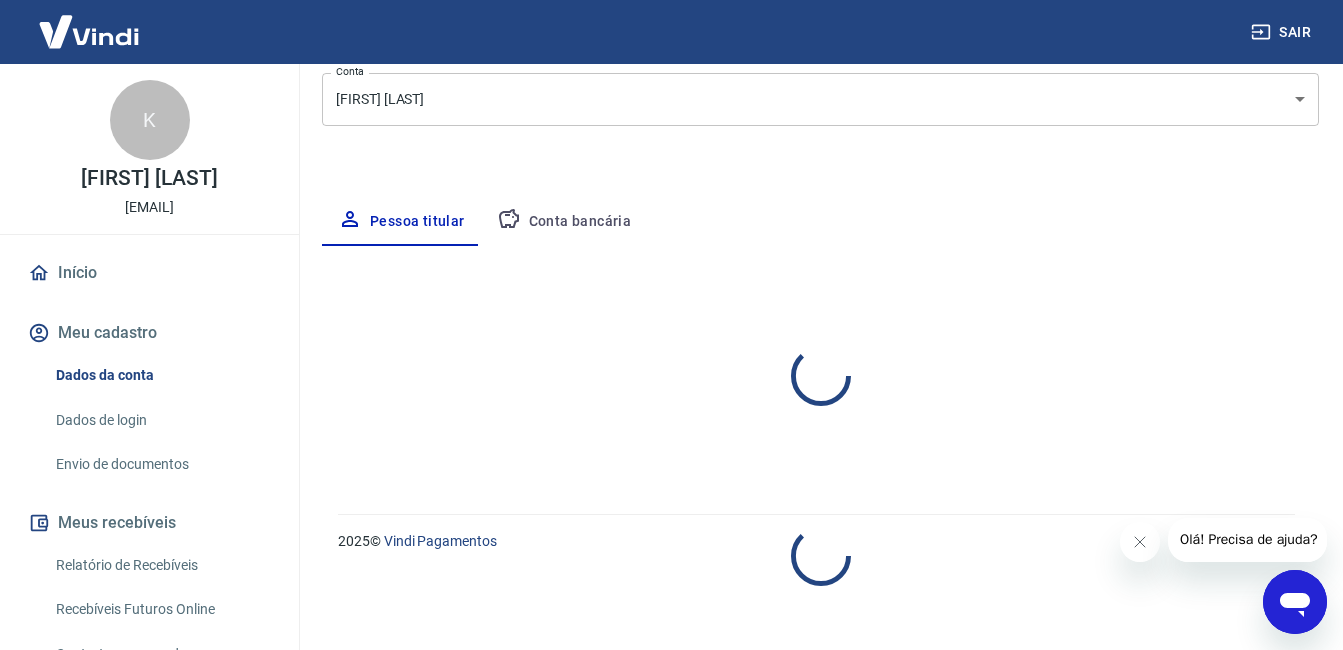 select on "GO" 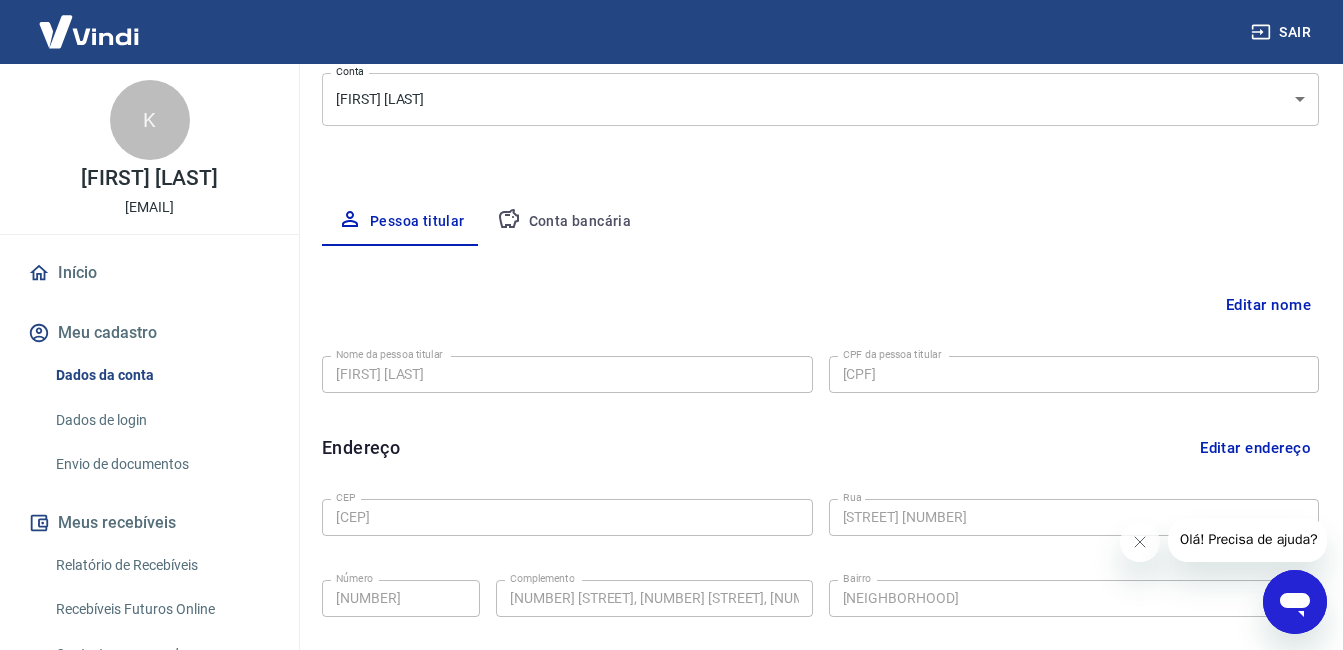 click on "Editar nome" at bounding box center (1268, 305) 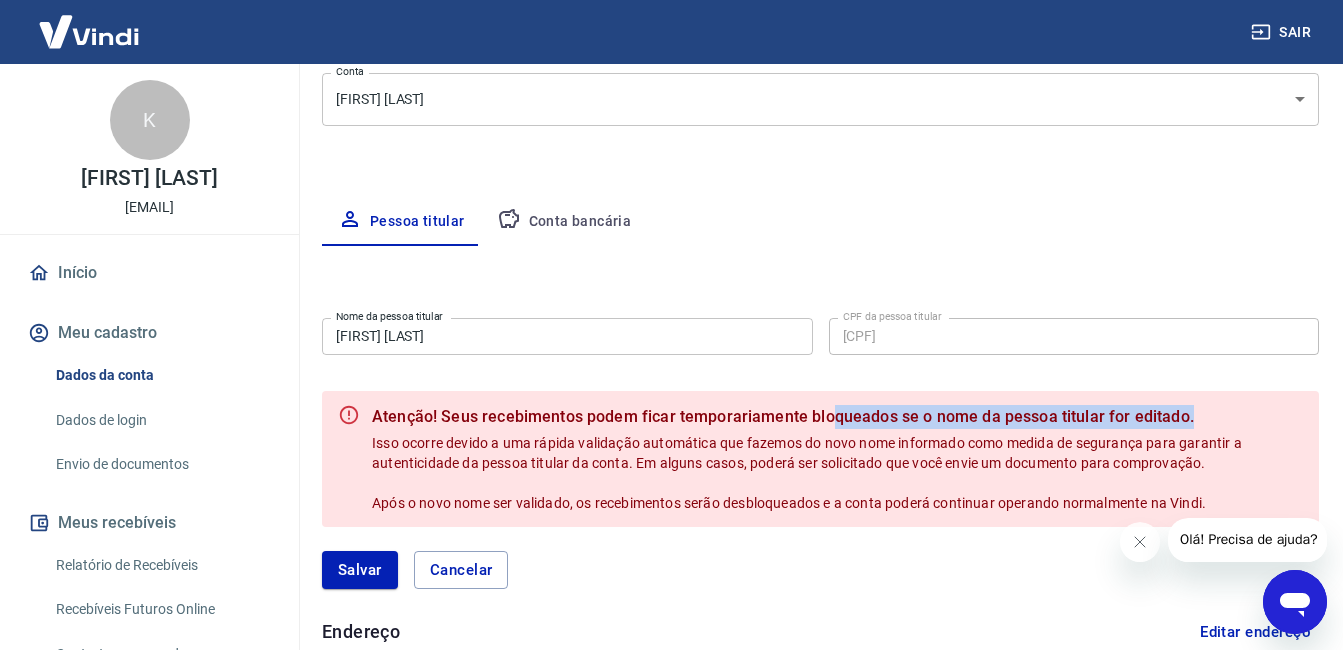 drag, startPoint x: 830, startPoint y: 418, endPoint x: 1200, endPoint y: 415, distance: 370.01218 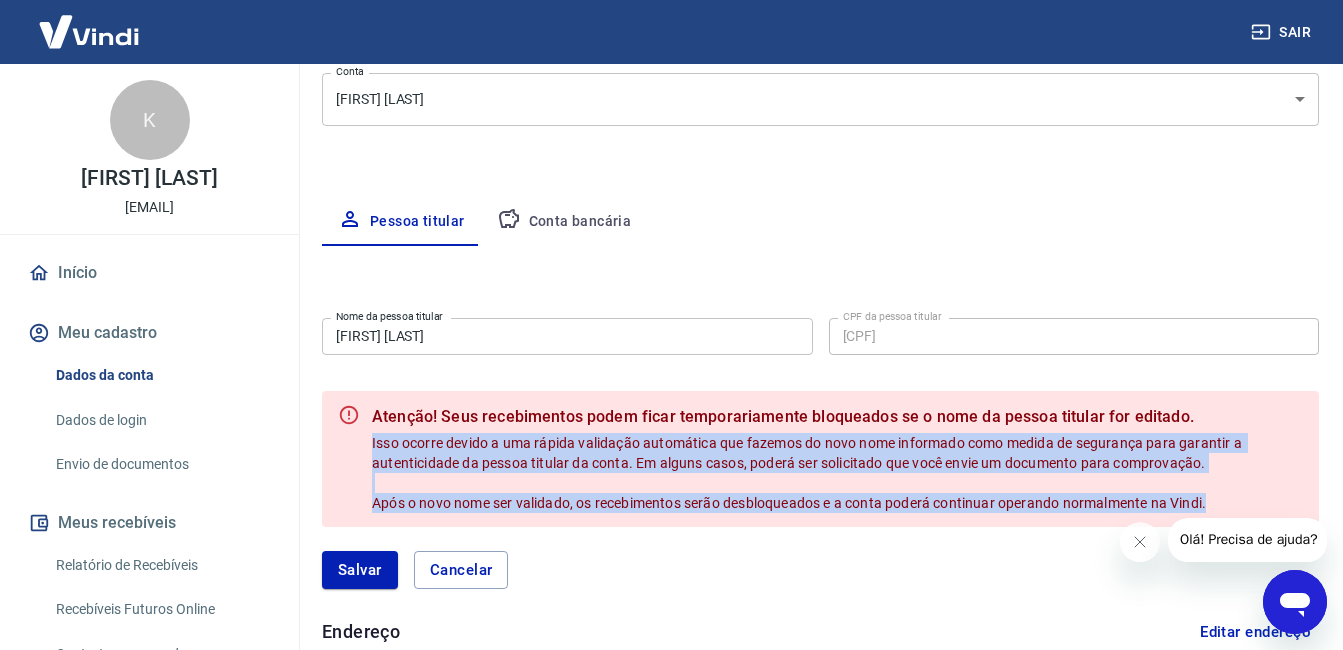drag, startPoint x: 369, startPoint y: 441, endPoint x: 1218, endPoint y: 503, distance: 851.2608 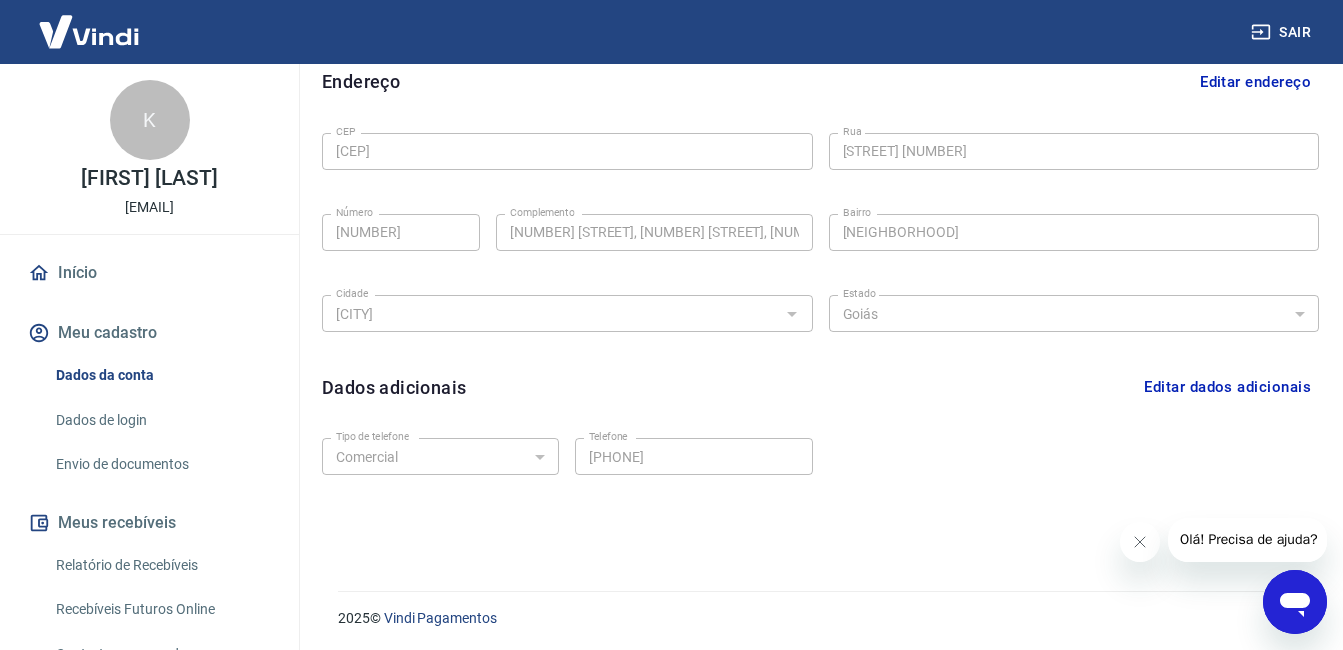 scroll, scrollTop: 814, scrollLeft: 0, axis: vertical 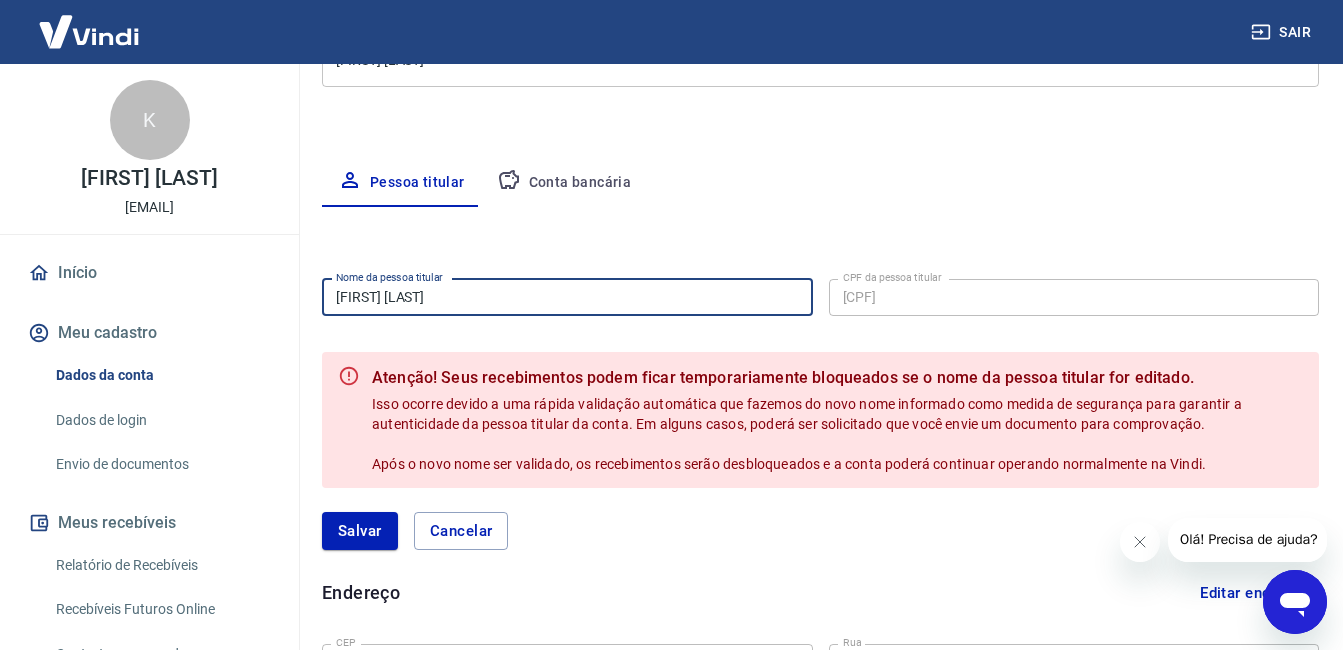 click on "[FIRST] [LAST]" at bounding box center [567, 297] 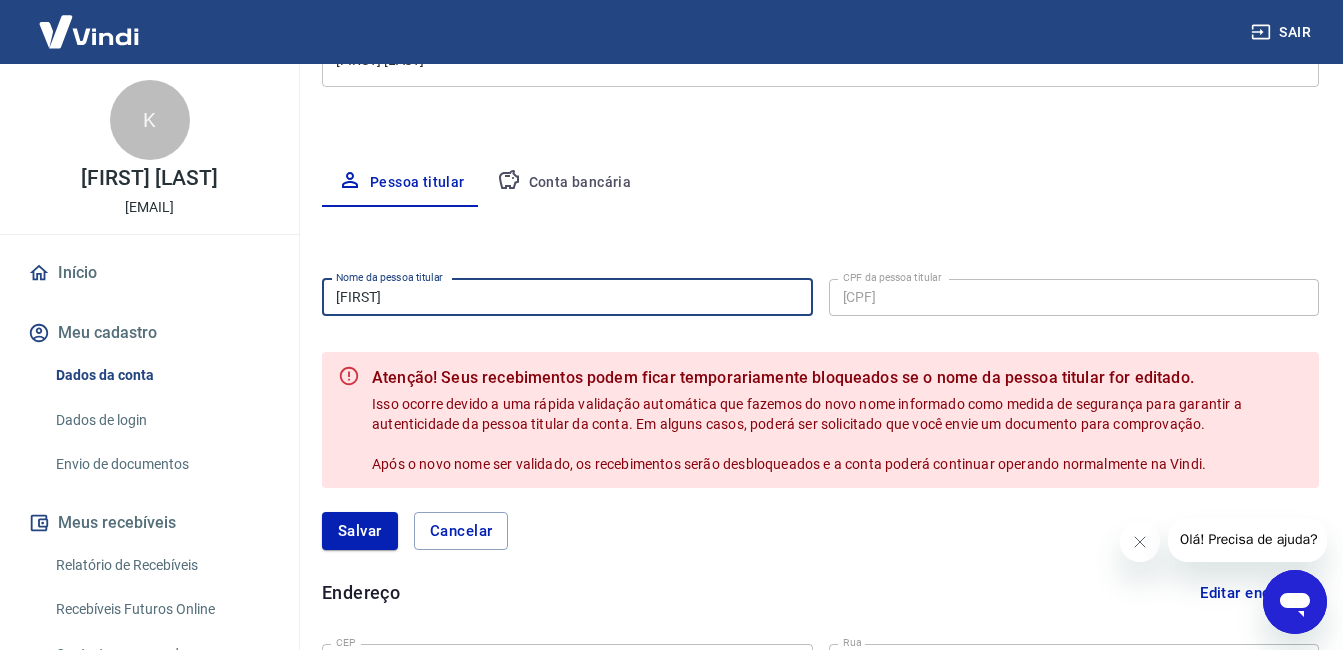 type on "K" 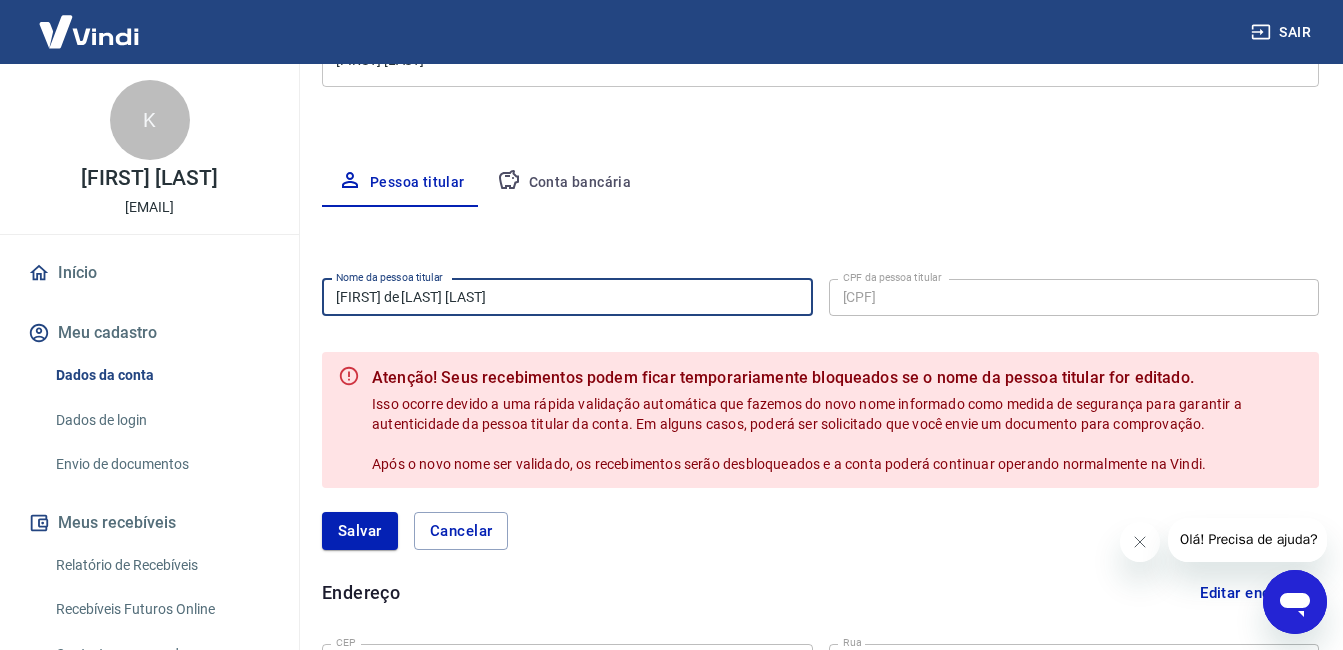 click on "[FIRST] de [LAST] [LAST]" at bounding box center (567, 297) 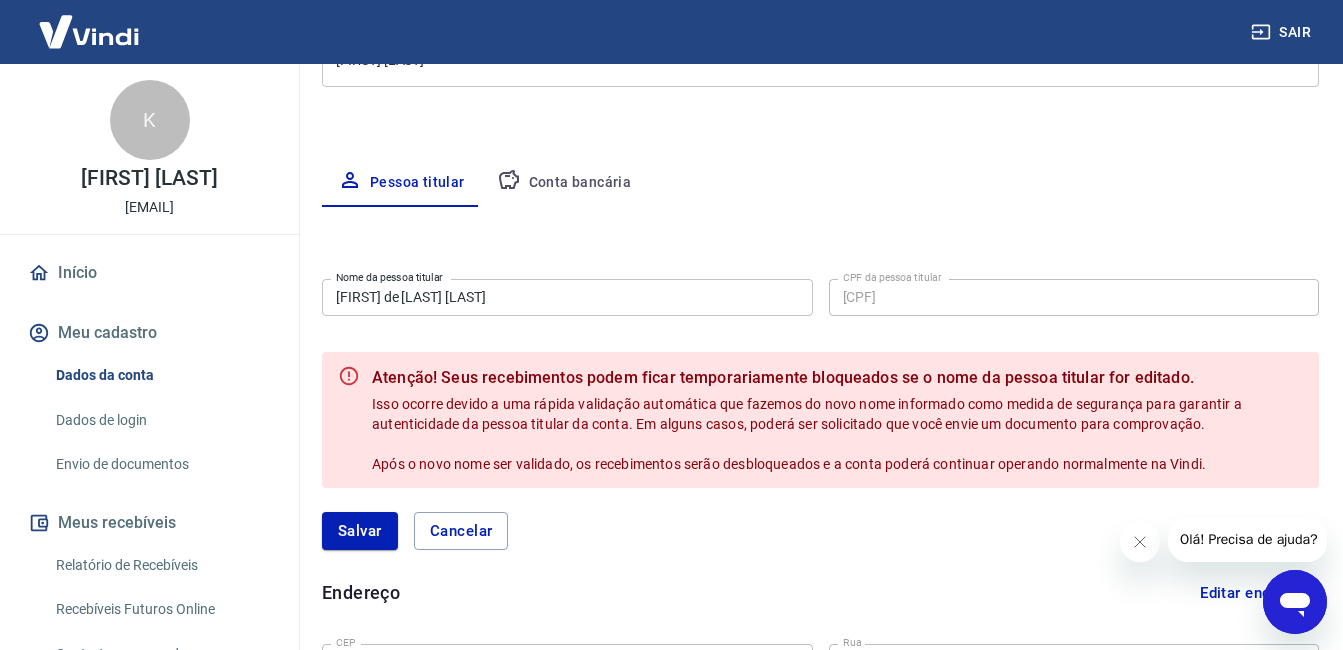 click on "[FIRST] de [LAST] [LAST]" at bounding box center (567, 297) 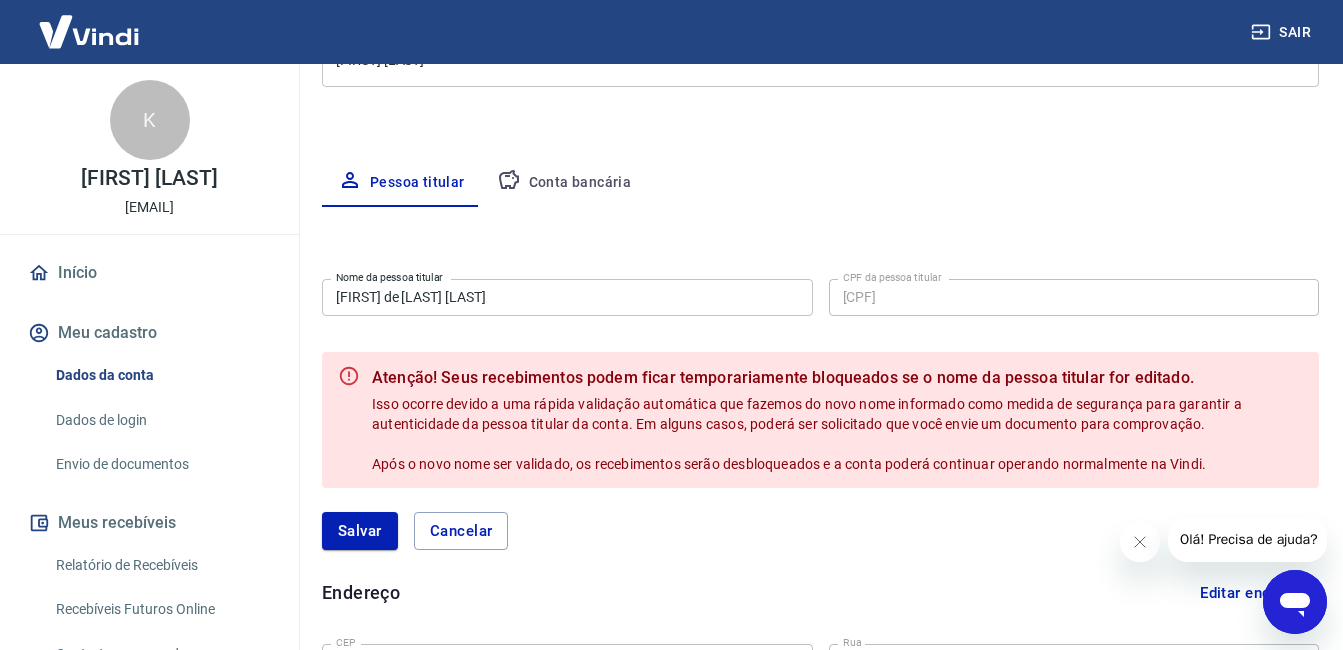 click on "Isso ocorre devido a uma rápida validação automática que fazemos do novo nome informado como medida de segurança para garantir a autenticidade da pessoa titular da conta. Em alguns casos, poderá ser solicitado que você envie um documento para comprovação.
Após o novo nome ser validado, os recebimentos serão desbloqueados e a conta poderá continuar operando normalmente na Vindi." at bounding box center [808, 434] 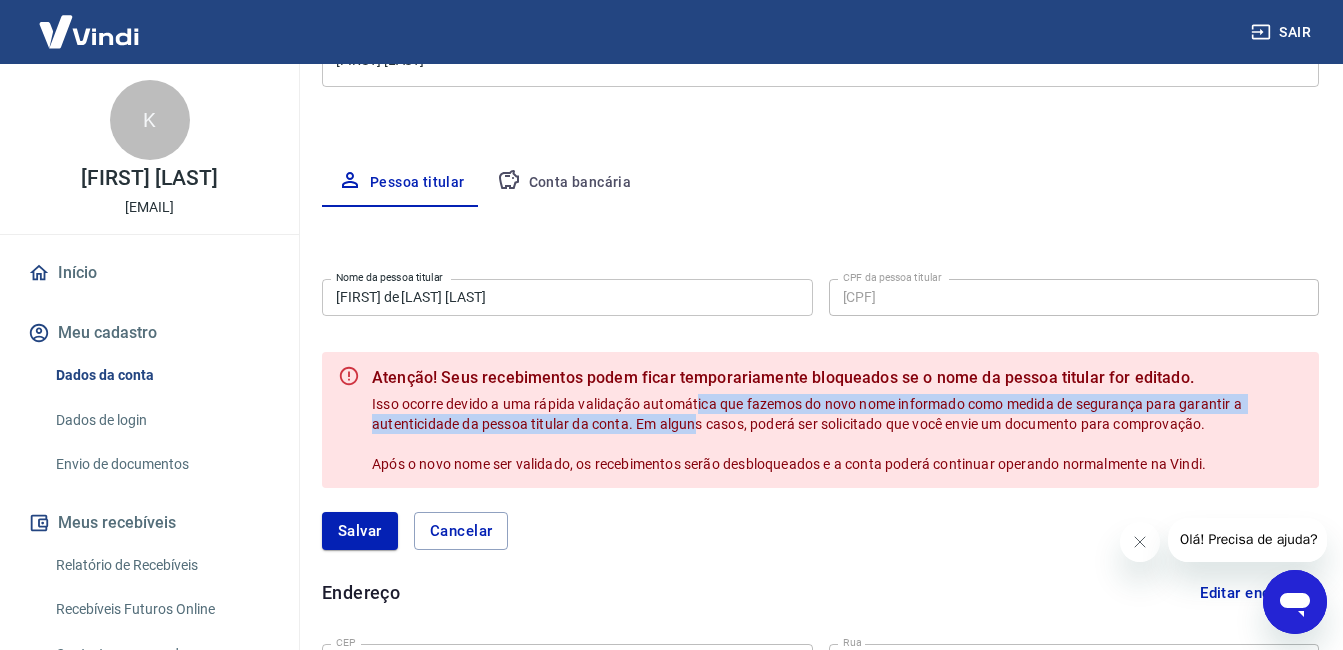 click on "Isso ocorre devido a uma rápida validação automática que fazemos do novo nome informado como medida de segurança para garantir a autenticidade da pessoa titular da conta. Em alguns casos, poderá ser solicitado que você envie um documento para comprovação.
Após o novo nome ser validado, os recebimentos serão desbloqueados e a conta poderá continuar operando normalmente na Vindi." at bounding box center [808, 434] 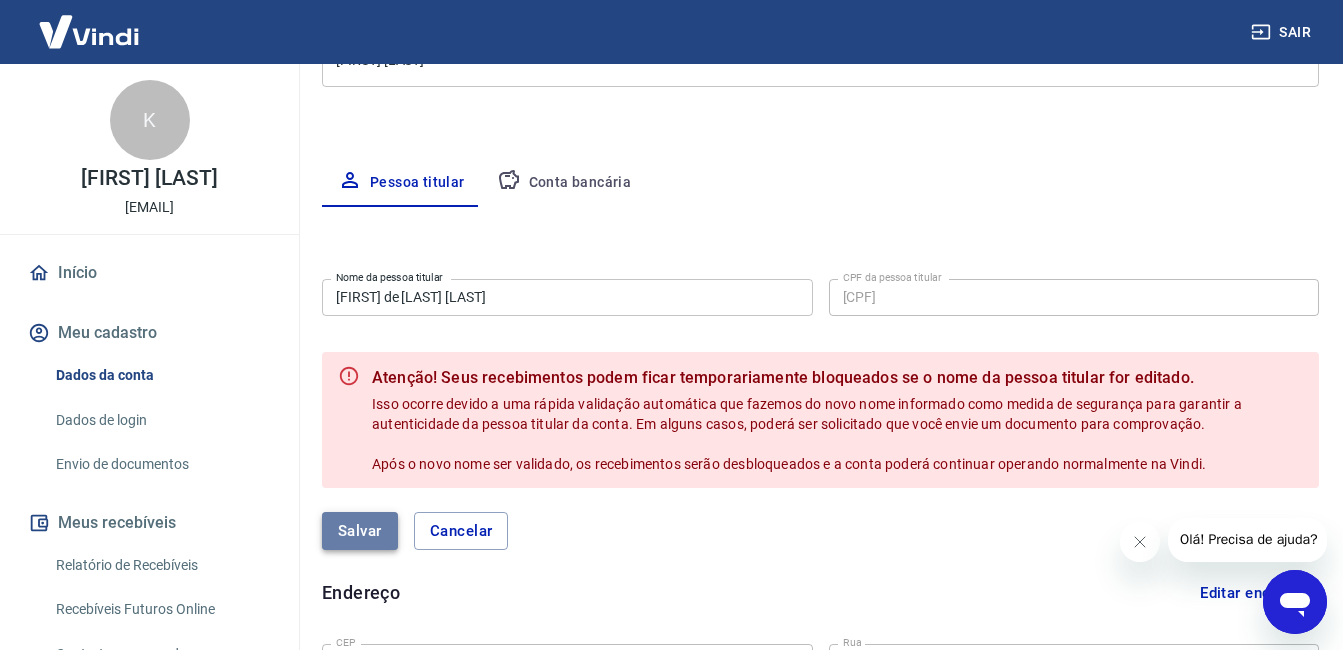 click on "Salvar" at bounding box center [360, 531] 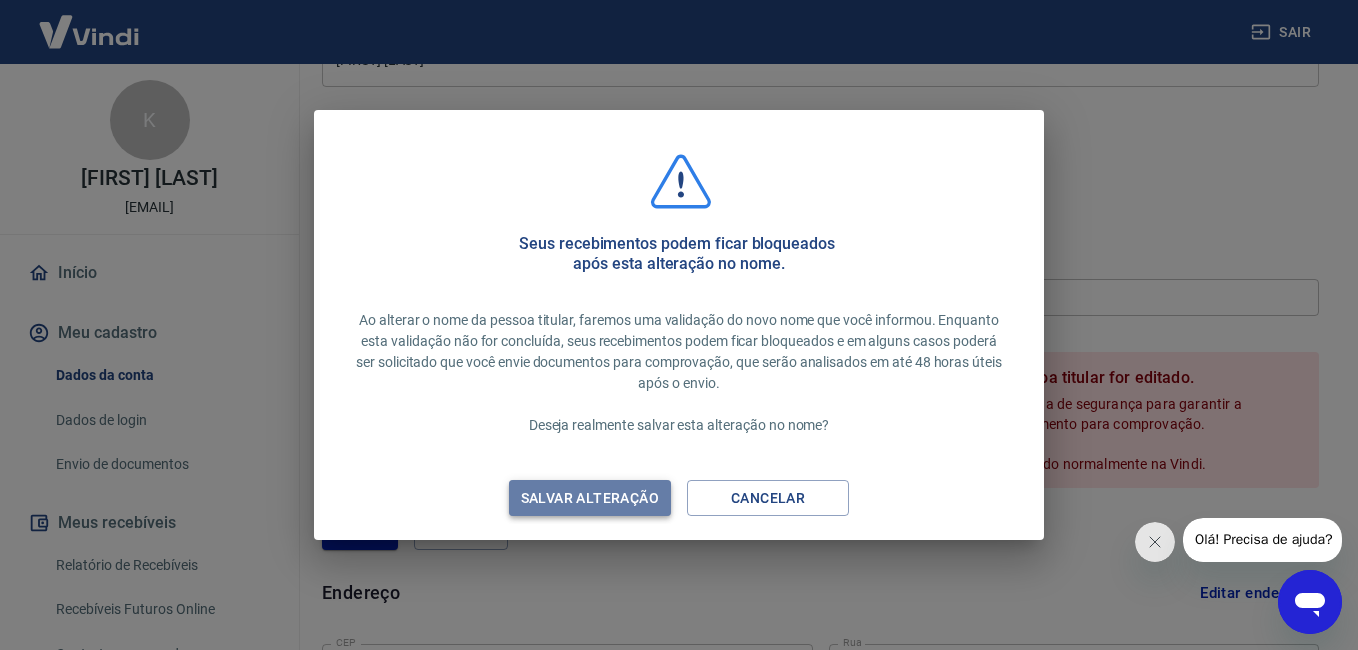 click on "Salvar alteração" at bounding box center (590, 498) 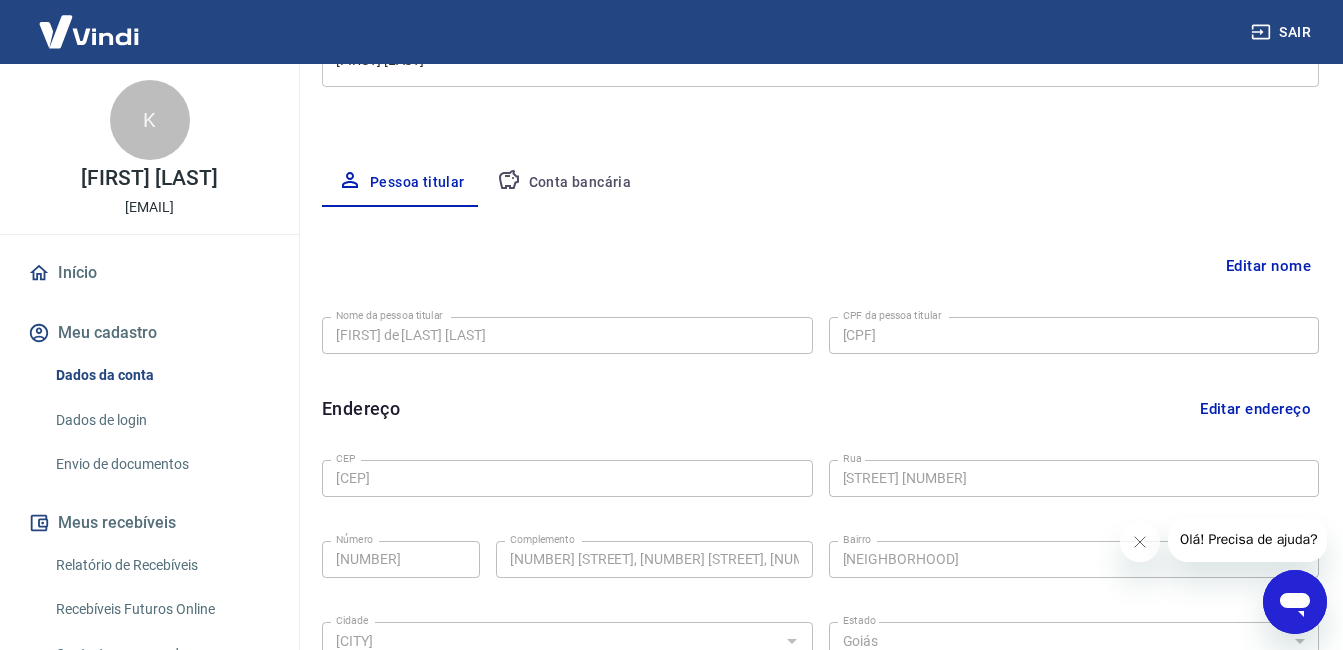 click on "Editar nome" at bounding box center [1268, 266] 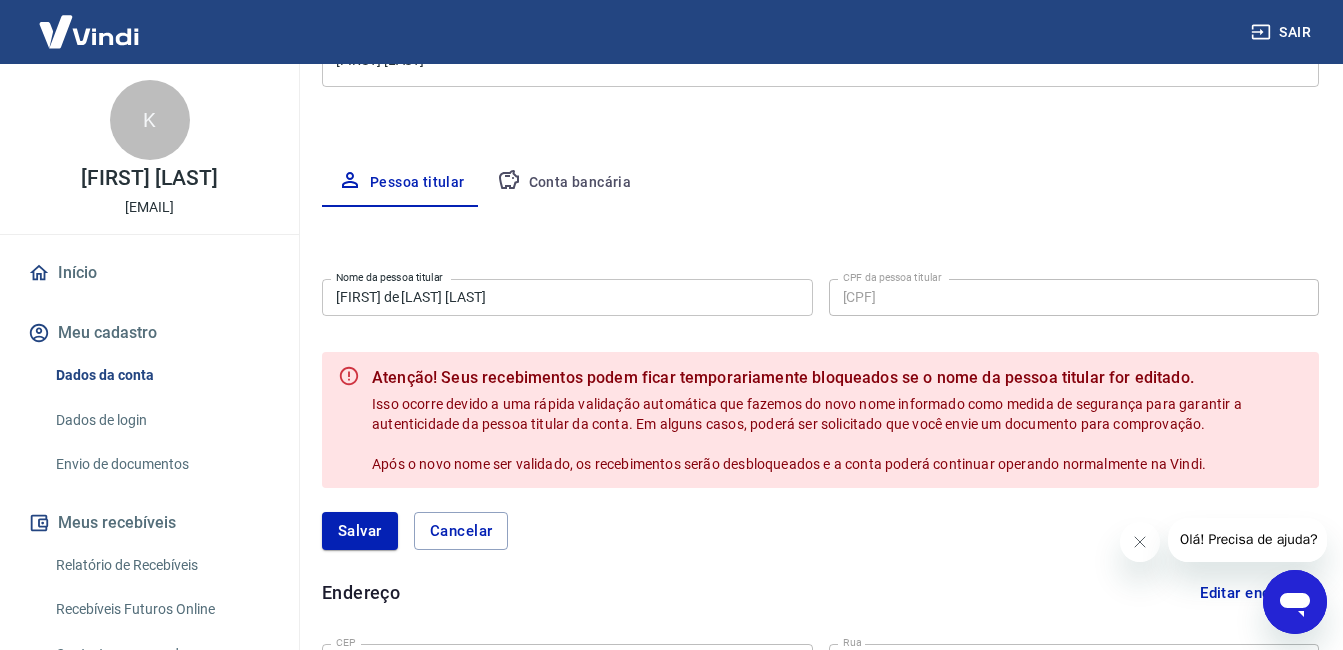 click on "Salvar Cancelar" at bounding box center [820, 531] 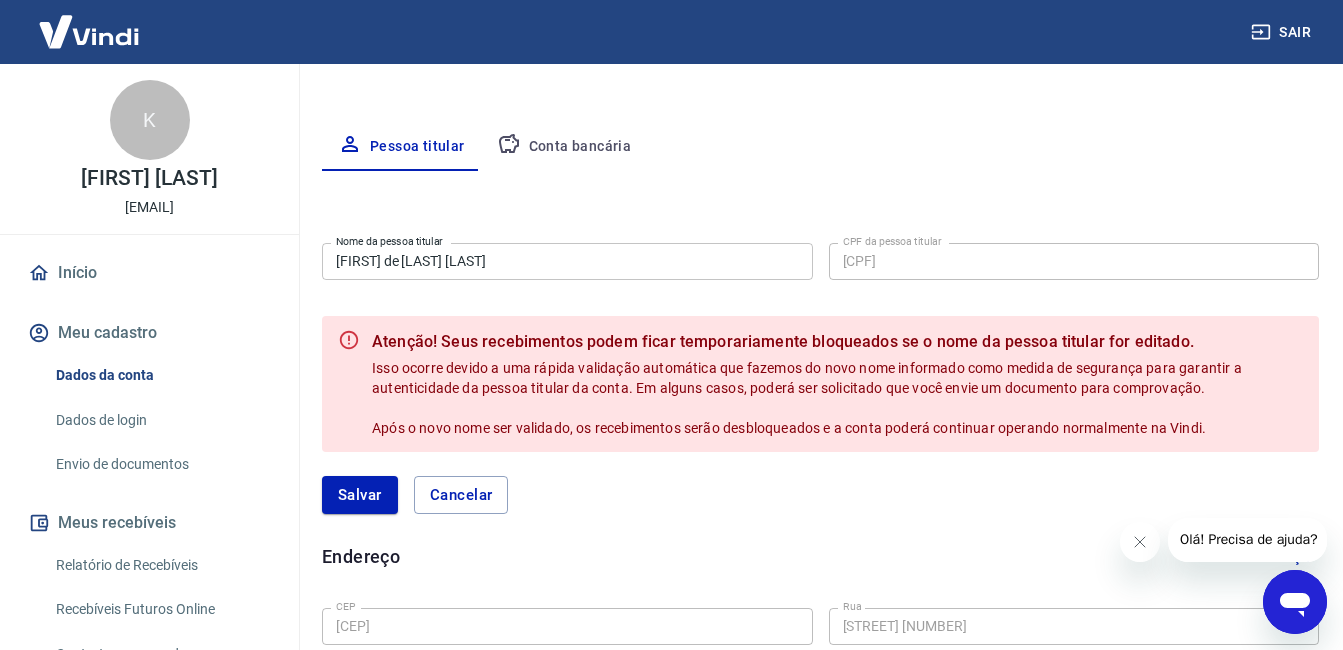scroll, scrollTop: 214, scrollLeft: 0, axis: vertical 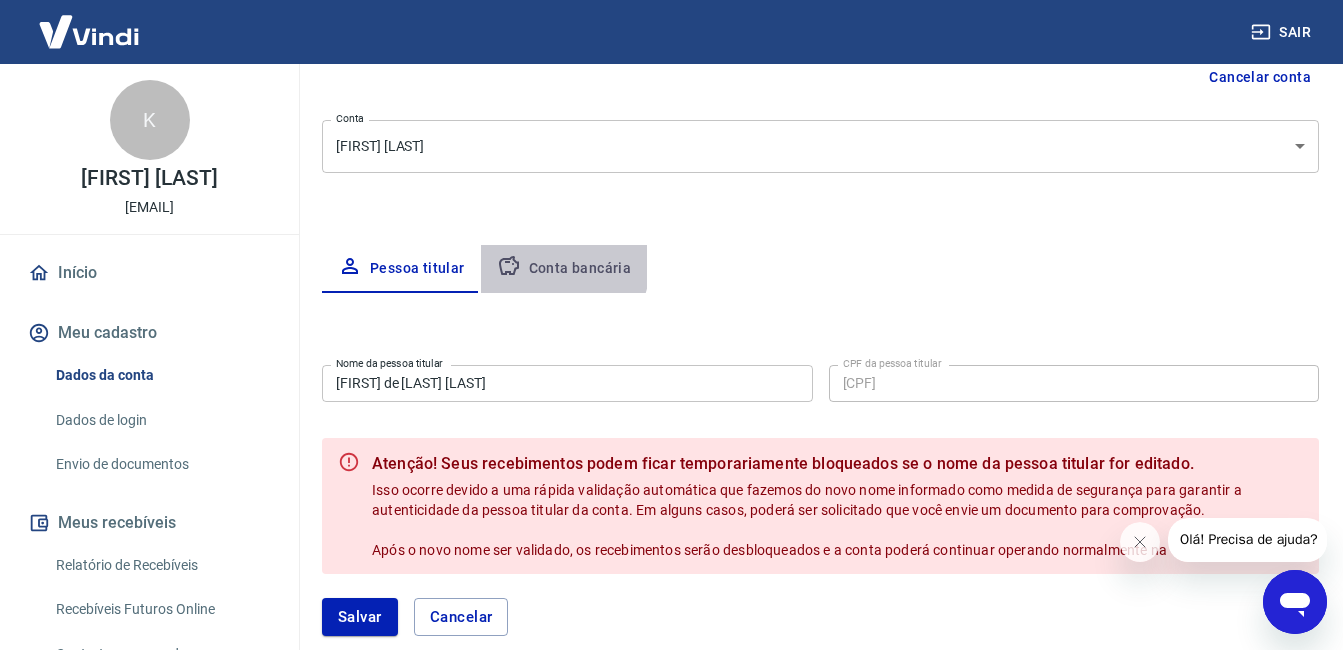 click on "Conta bancária" at bounding box center (564, 269) 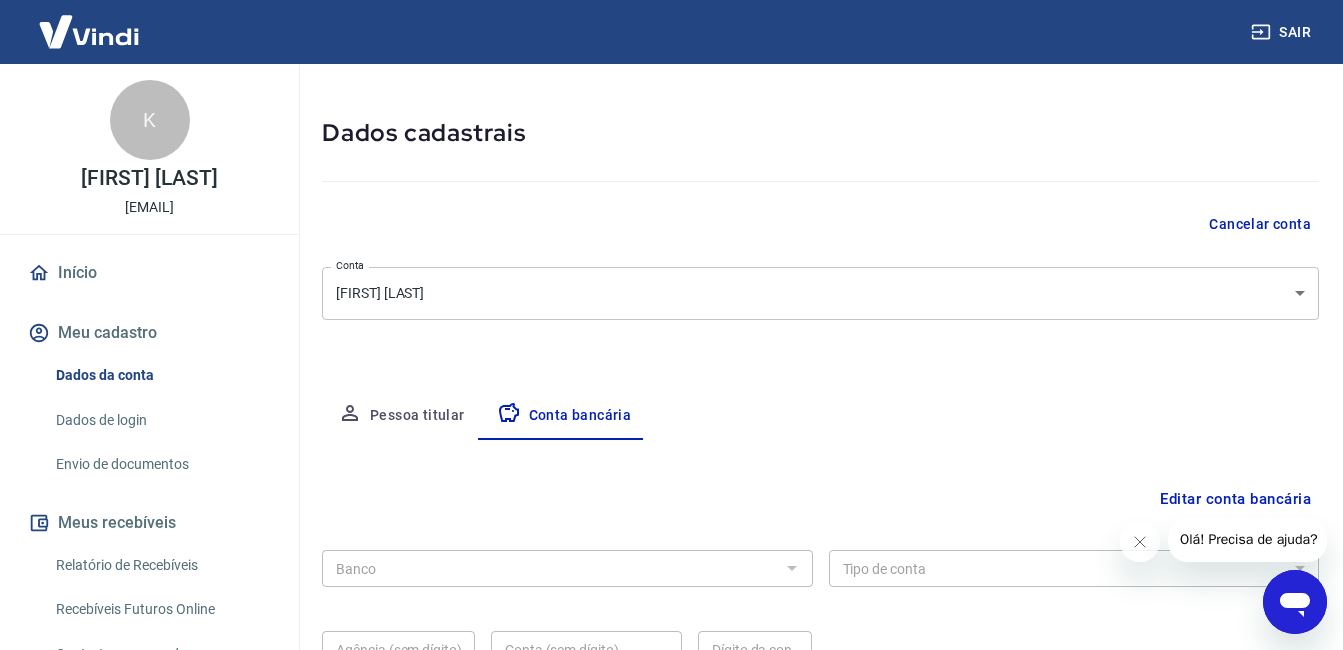 scroll, scrollTop: 214, scrollLeft: 0, axis: vertical 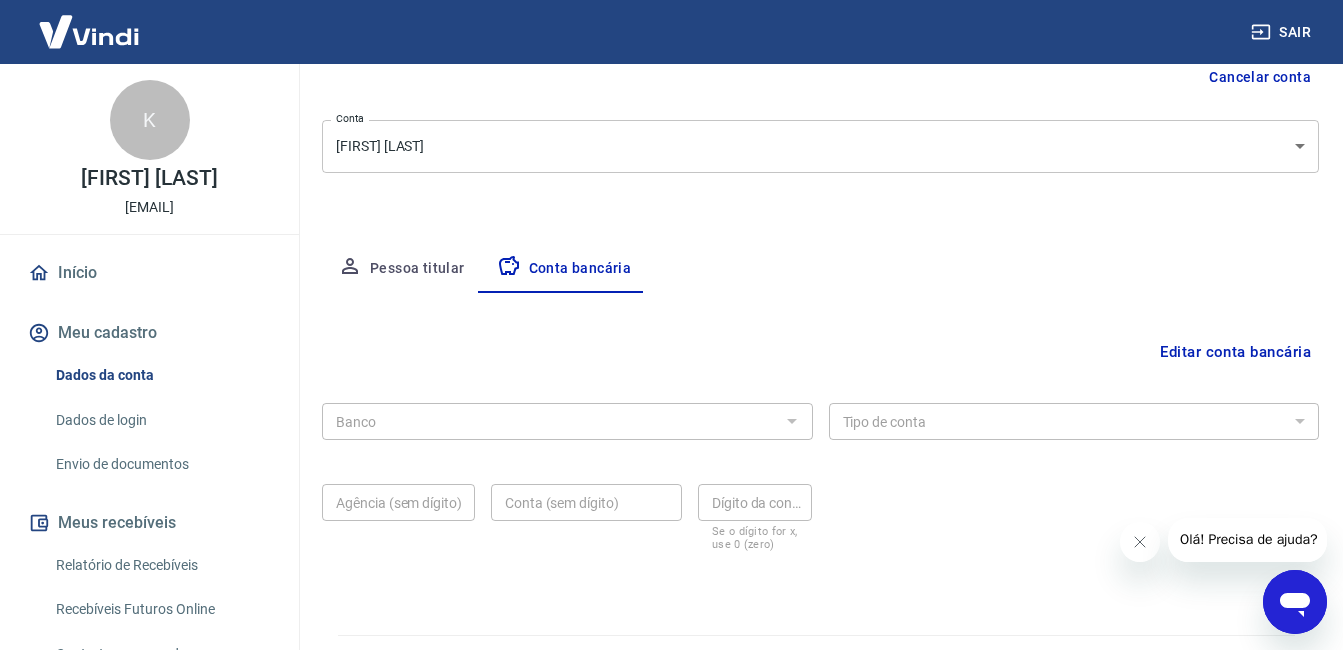 click on "Sair K [FIRST] [LAST] [EMAIL] Início Meu cadastro Dados da conta Dados de login Envio de documentos Meus recebíveis Relatório de Recebíveis Recebíveis Futuros Online Contratos com credores Disponibilização de agenda Segurança Fale conosco Meu cadastro / Dados cadastrais Dados cadastrais Cancelar conta Conta [FIRST] [LAST] [object Object] Conta Pessoa titular Conta bancária Editar conta bancária Banco Banco Tipo de conta Conta Corrente Conta Poupança Tipo de conta Agência (sem dígito) Agência (sem dígito) Conta (sem dígito) Conta (sem dígito) Dígito da conta Dígito da conta Se o dígito for x, use 0 (zero) Atenção Ao cadastrar uma nova conta bancária, faremos um crédito de valor simbólico na conta bancária informada. Este crédito é apenas para verificação de segurança e será feito automaticamente após a alteração da conta. Salvar Cancelar 2025 © Vindi Pagamentos" at bounding box center (671, 111) 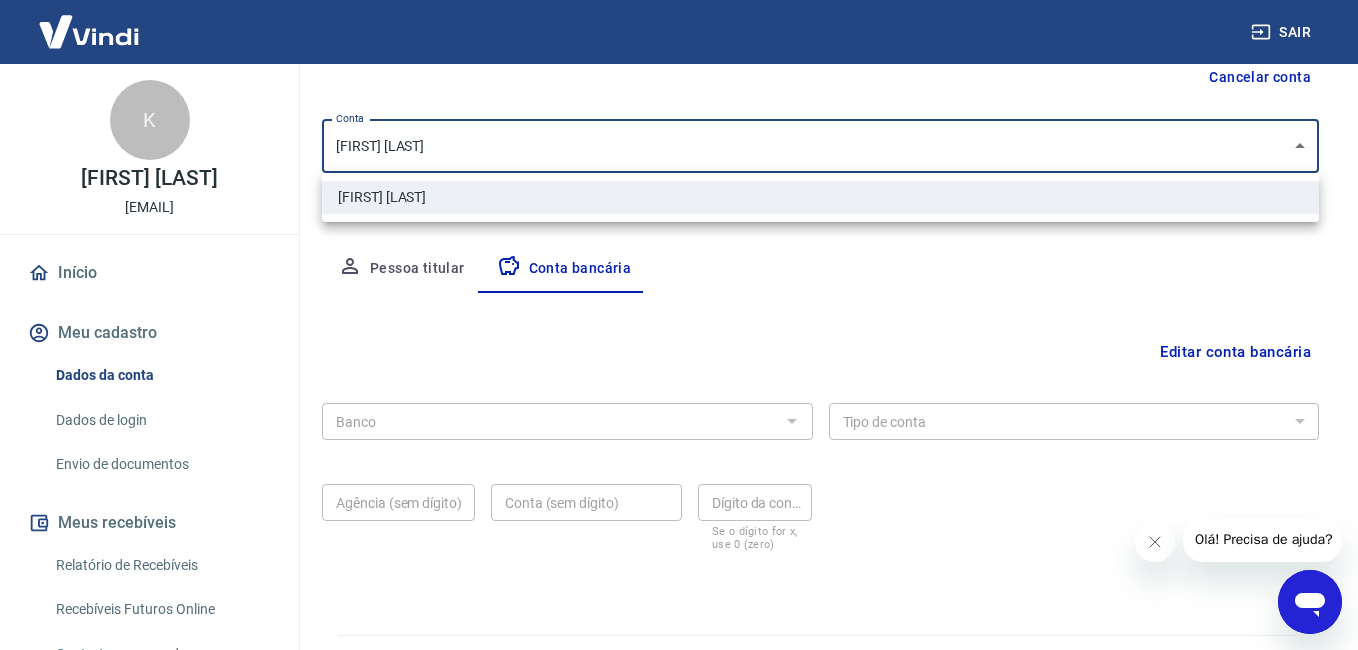drag, startPoint x: 1210, startPoint y: 129, endPoint x: 1244, endPoint y: 144, distance: 37.161808 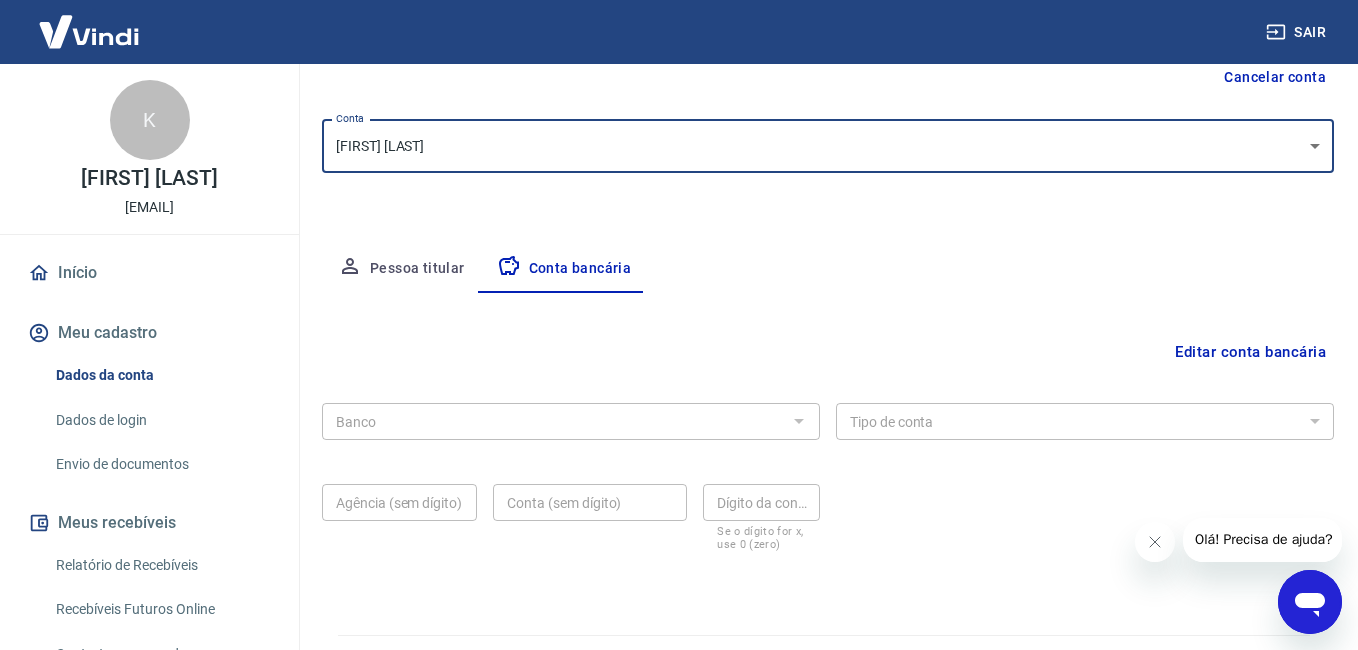 click on "Sair K [FIRST] [LAST] [EMAIL] Início Meu cadastro Dados da conta Dados de login Envio de documentos Meus recebíveis Relatório de Recebíveis Recebíveis Futuros Online Contratos com credores Disponibilização de agenda Segurança Fale conosco Meu cadastro / Dados cadastrais Dados cadastrais Cancelar conta Conta [FIRST] [LAST] [object Object] Conta Pessoa titular Conta bancária Editar conta bancária Banco Banco Tipo de conta Conta Corrente Conta Poupança Tipo de conta Agência (sem dígito) Agência (sem dígito) Conta (sem dígito) Conta (sem dígito) Dígito da conta Dígito da conta Se o dígito for x, use 0 (zero) Atenção Ao cadastrar uma nova conta bancária, faremos um crédito de valor simbólico na conta bancária informada. Este crédito é apenas para verificação de segurança e será feito automaticamente após a alteração da conta. Salvar Cancelar 2025 © Vindi Pagamentos" at bounding box center (679, 111) 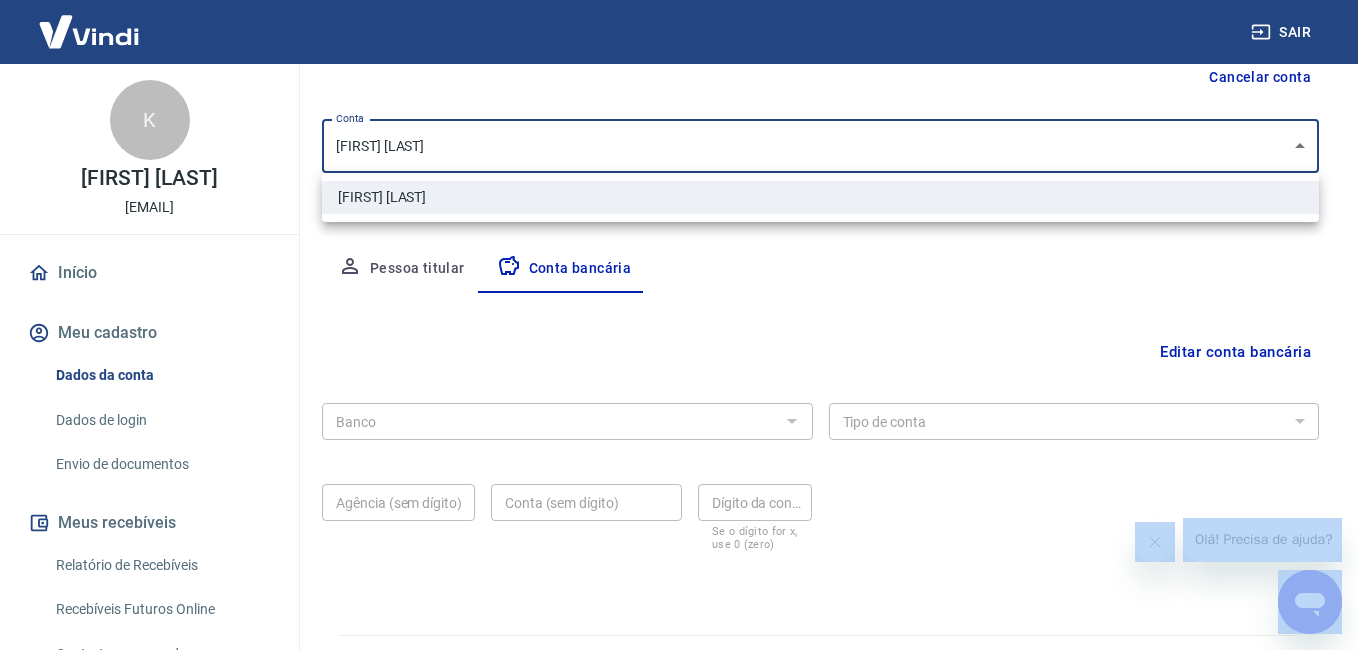 click at bounding box center (679, 325) 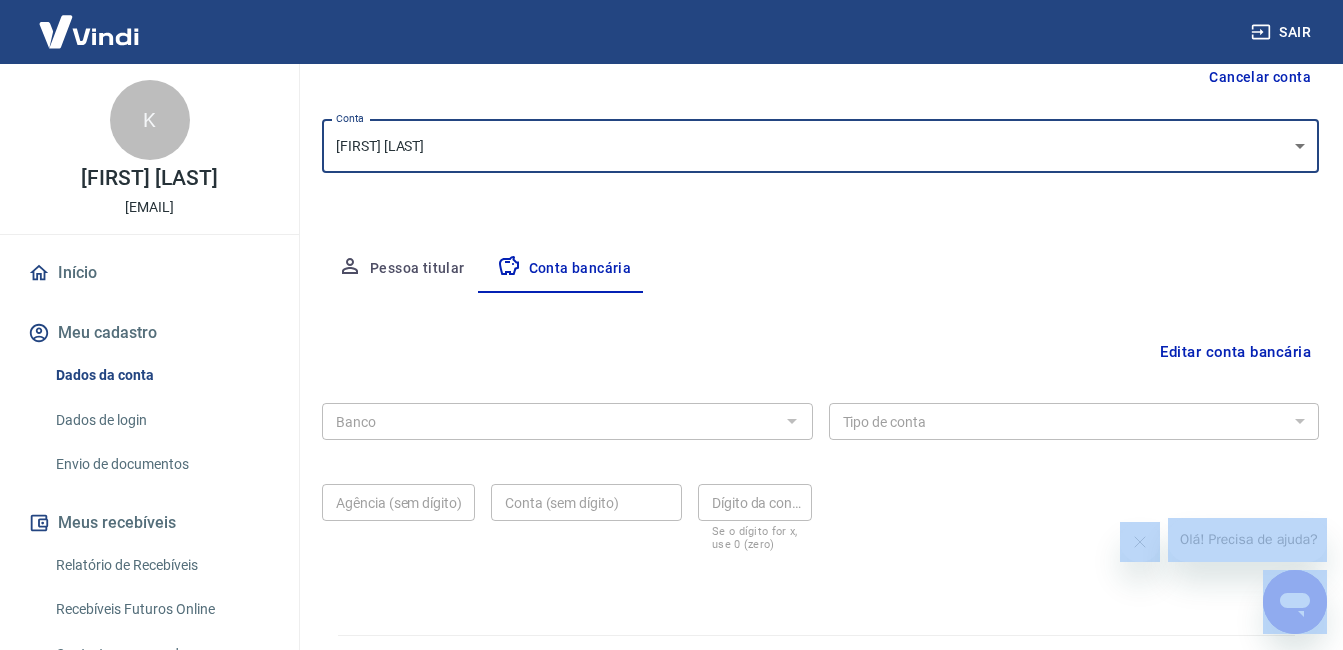 click at bounding box center (791, 421) 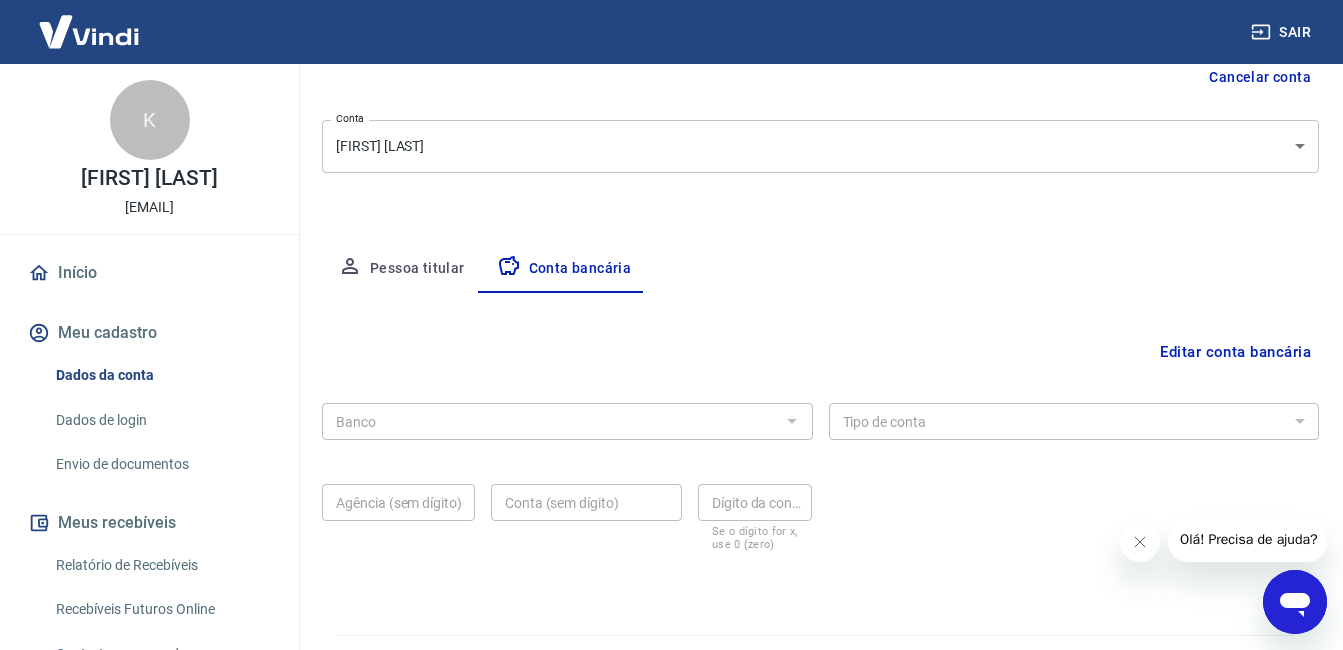 click on "Editar conta bancária" at bounding box center [820, 352] 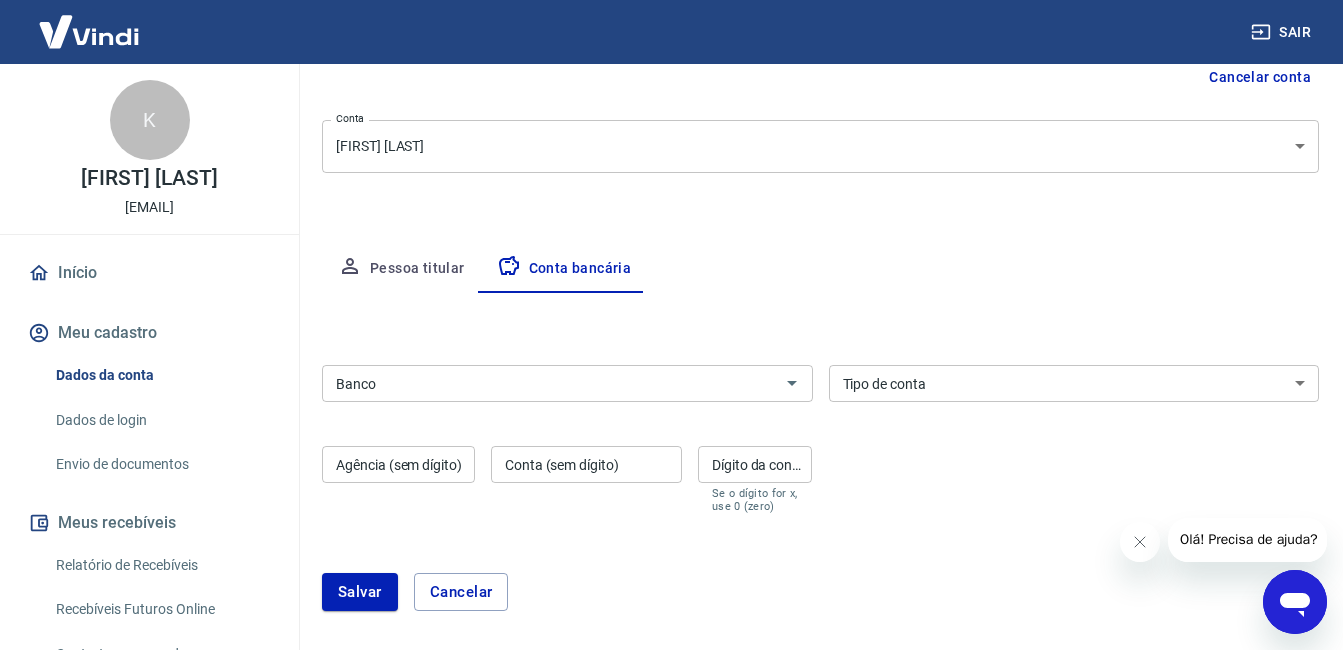click on "Banco" at bounding box center (551, 383) 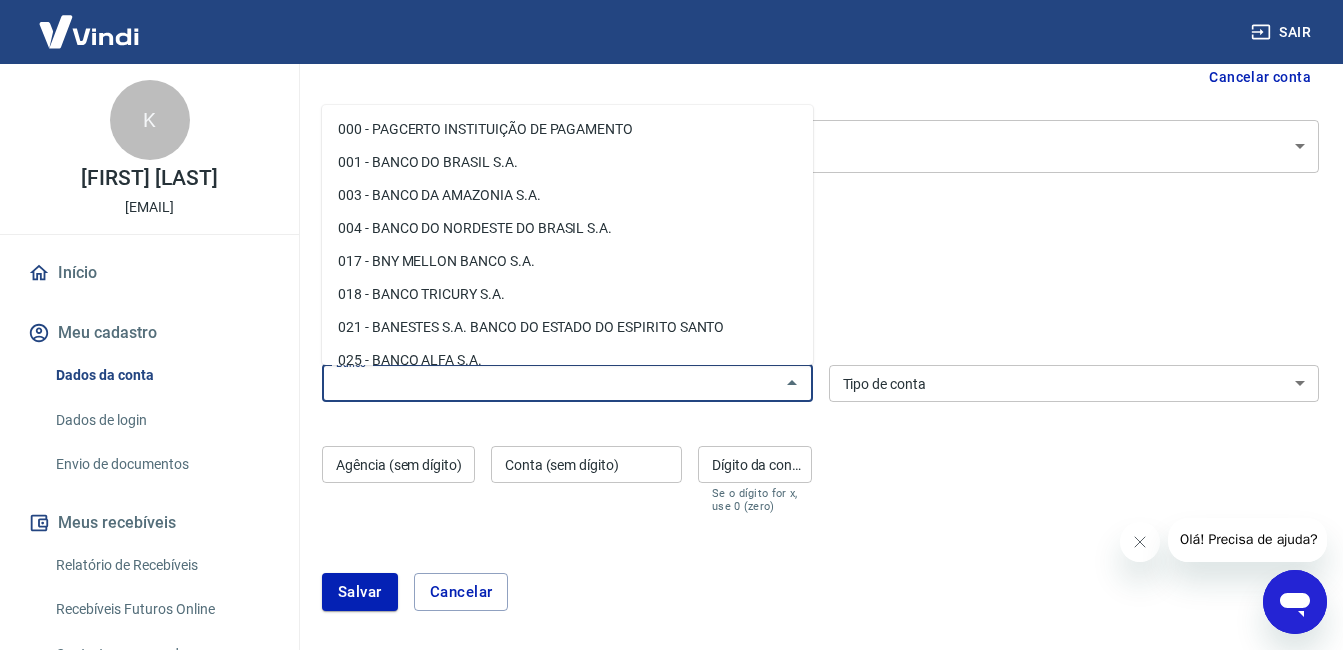 scroll, scrollTop: 100, scrollLeft: 0, axis: vertical 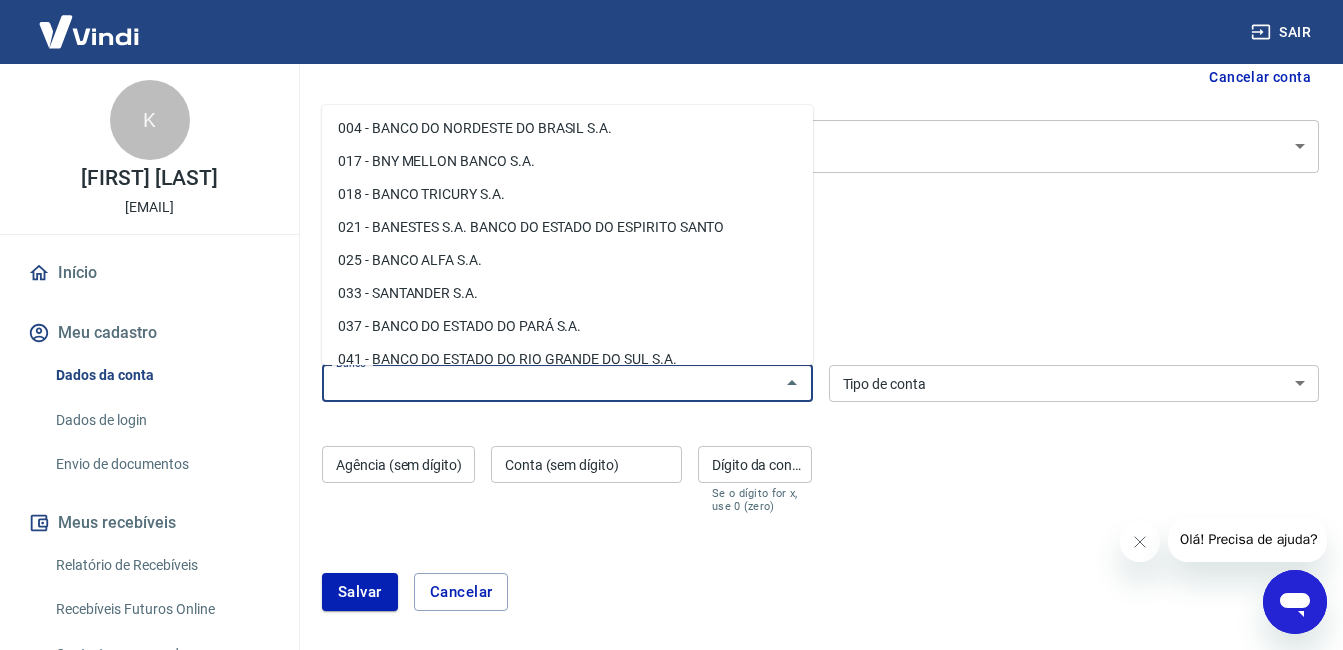 click on "033 - SANTANDER S.A." at bounding box center [567, 293] 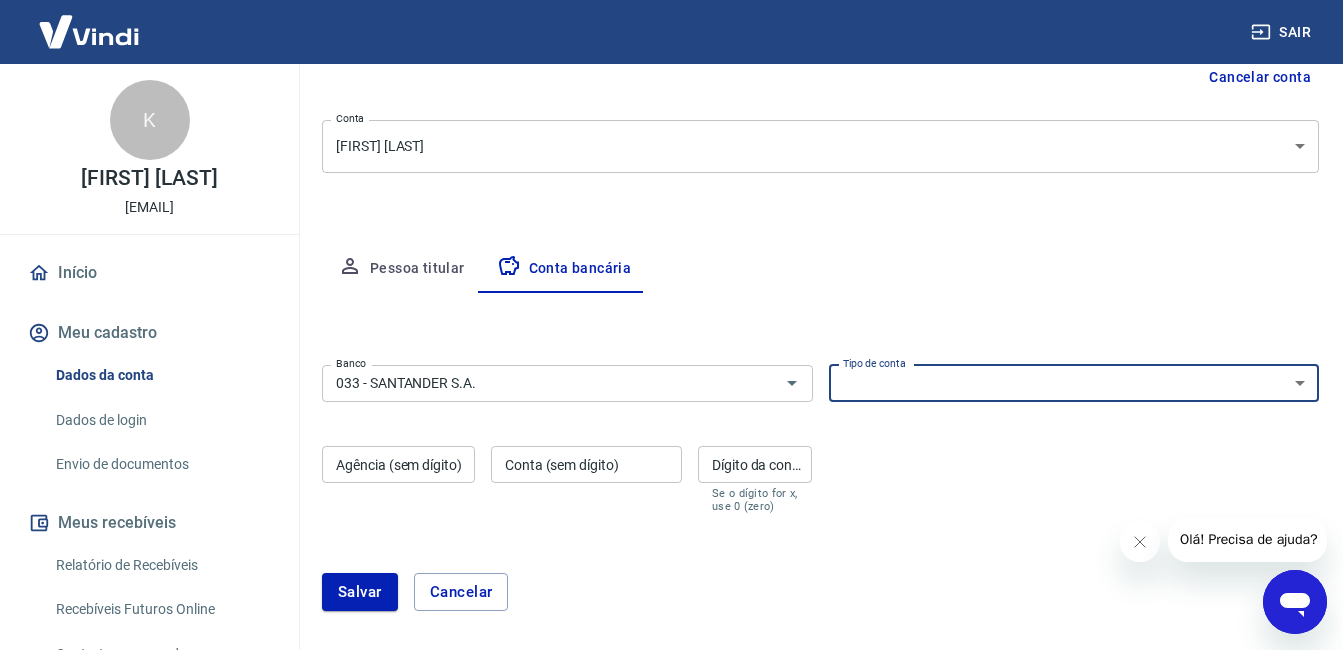 click on "Conta Corrente Conta Poupança" at bounding box center (1074, 383) 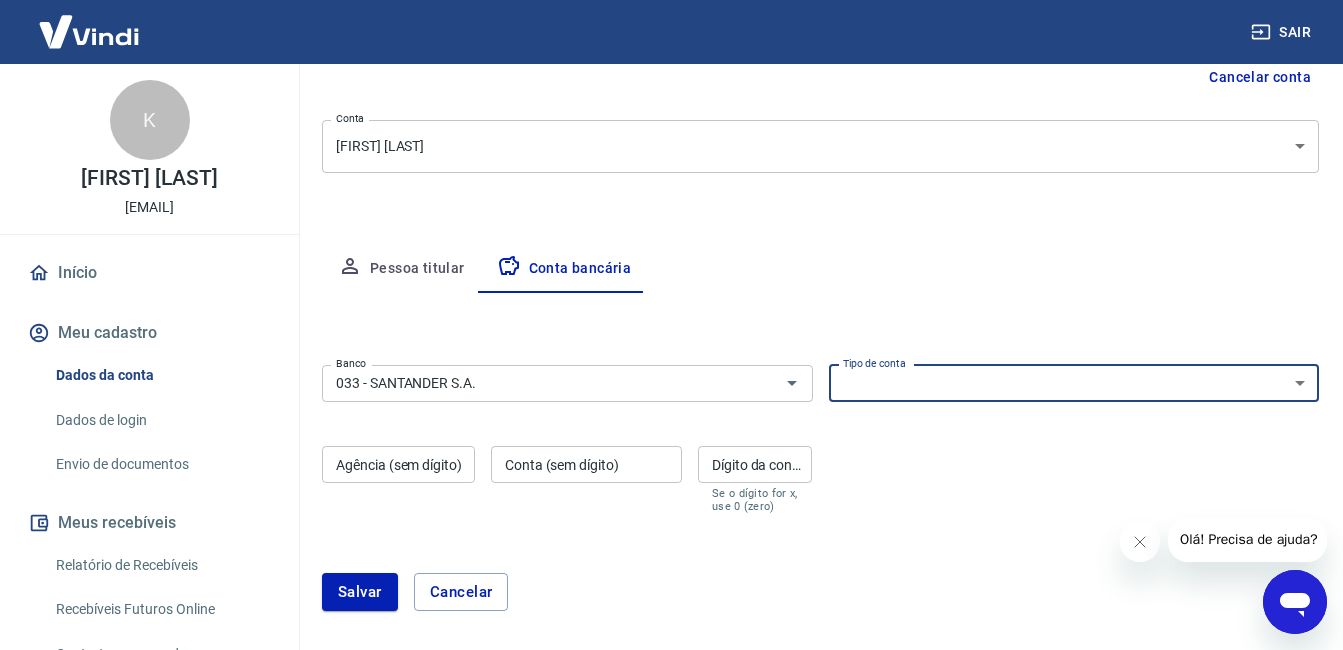 select on "1" 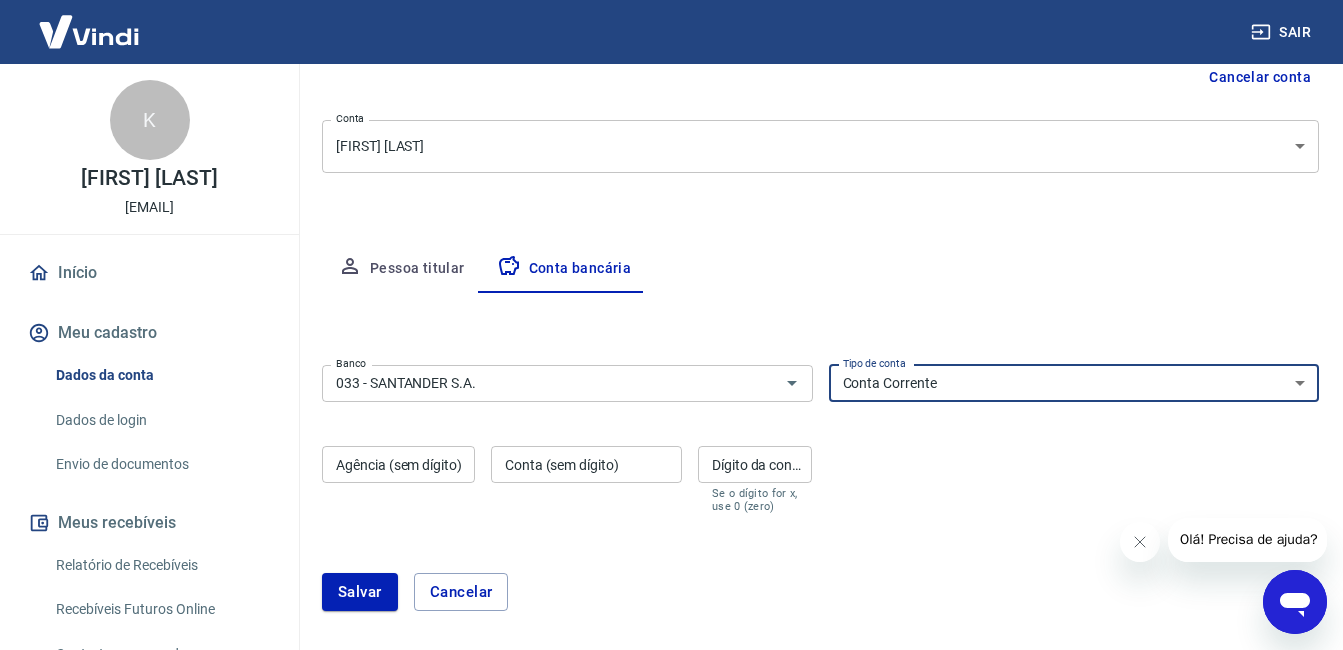 click on "Conta Corrente Conta Poupança" at bounding box center (1074, 383) 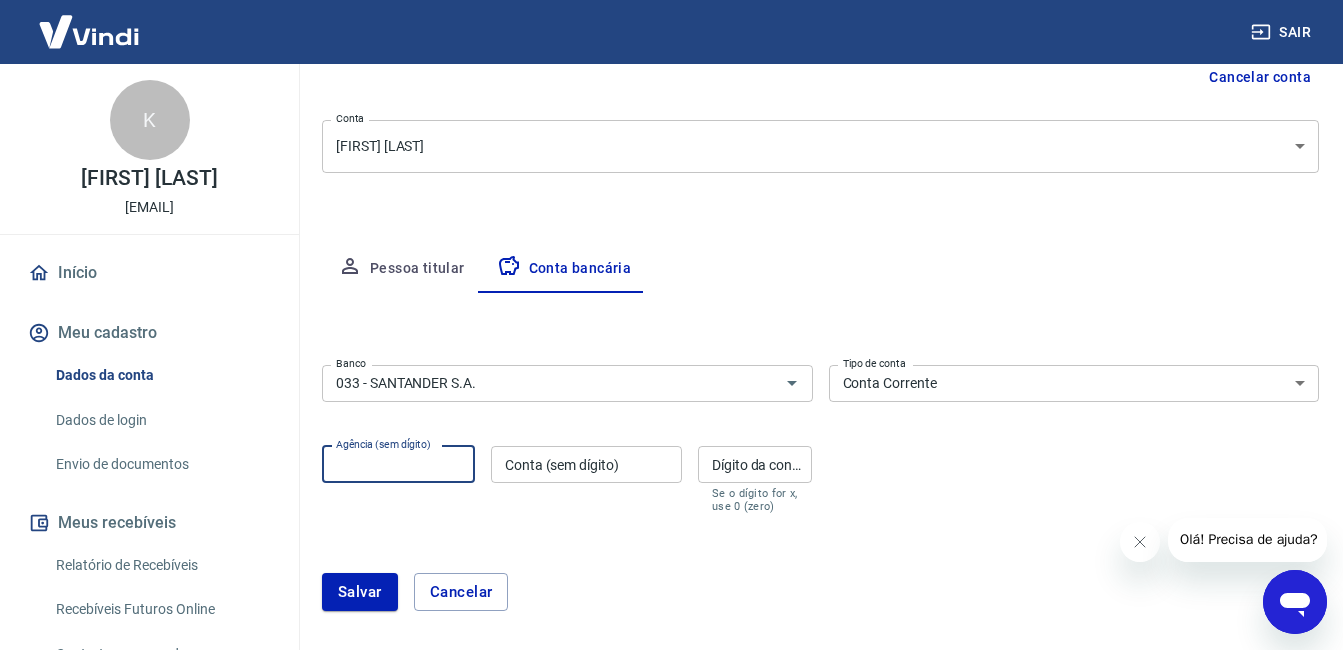 click on "Agência (sem dígito)" at bounding box center [398, 464] 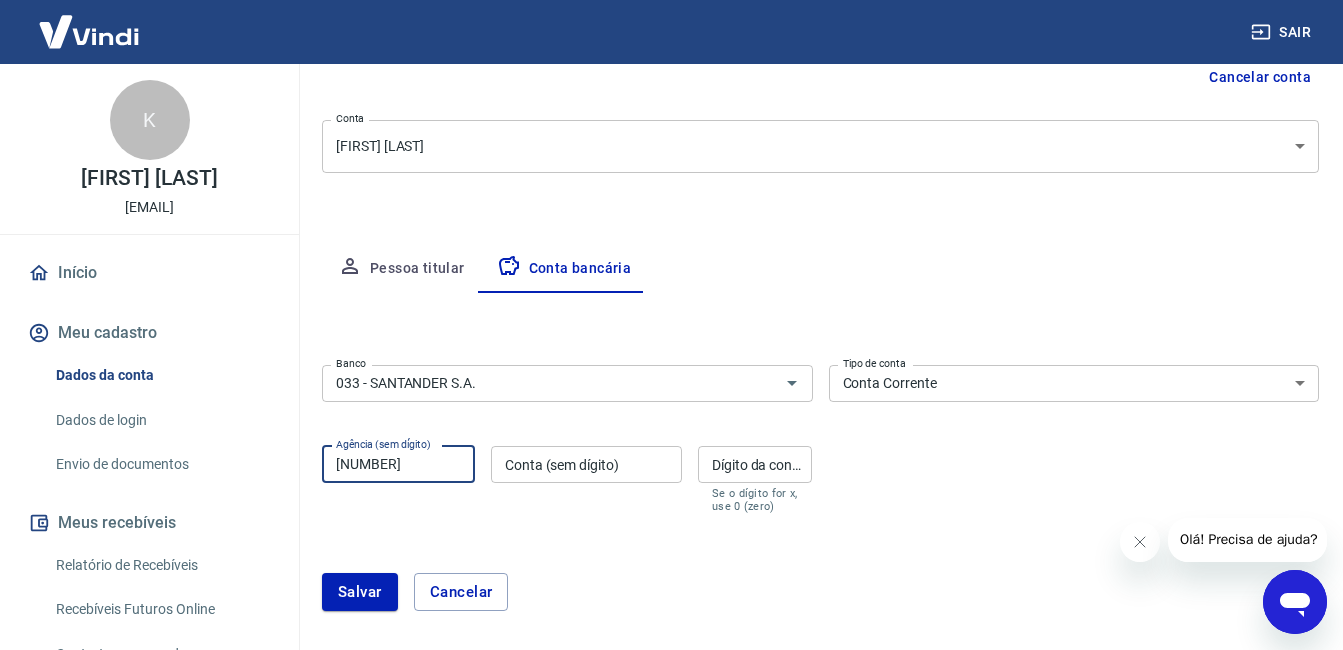 type on "[NUMBER]" 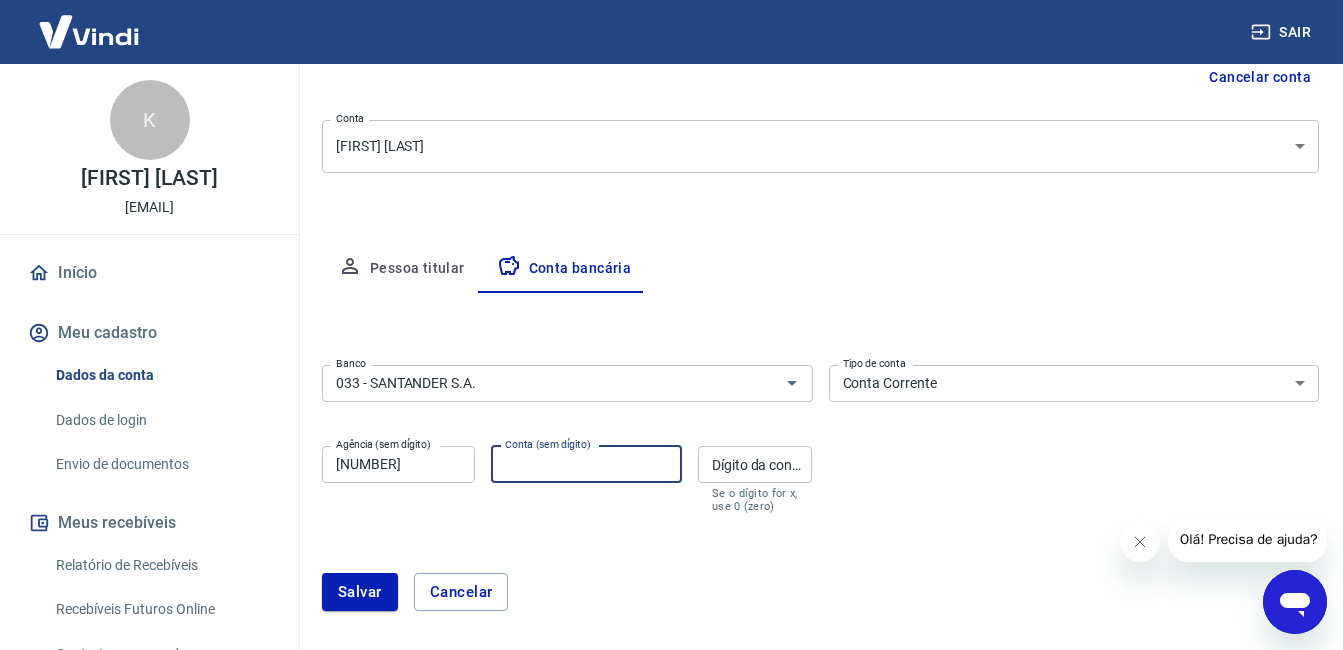 click on "Conta (sem dígito)" at bounding box center (586, 464) 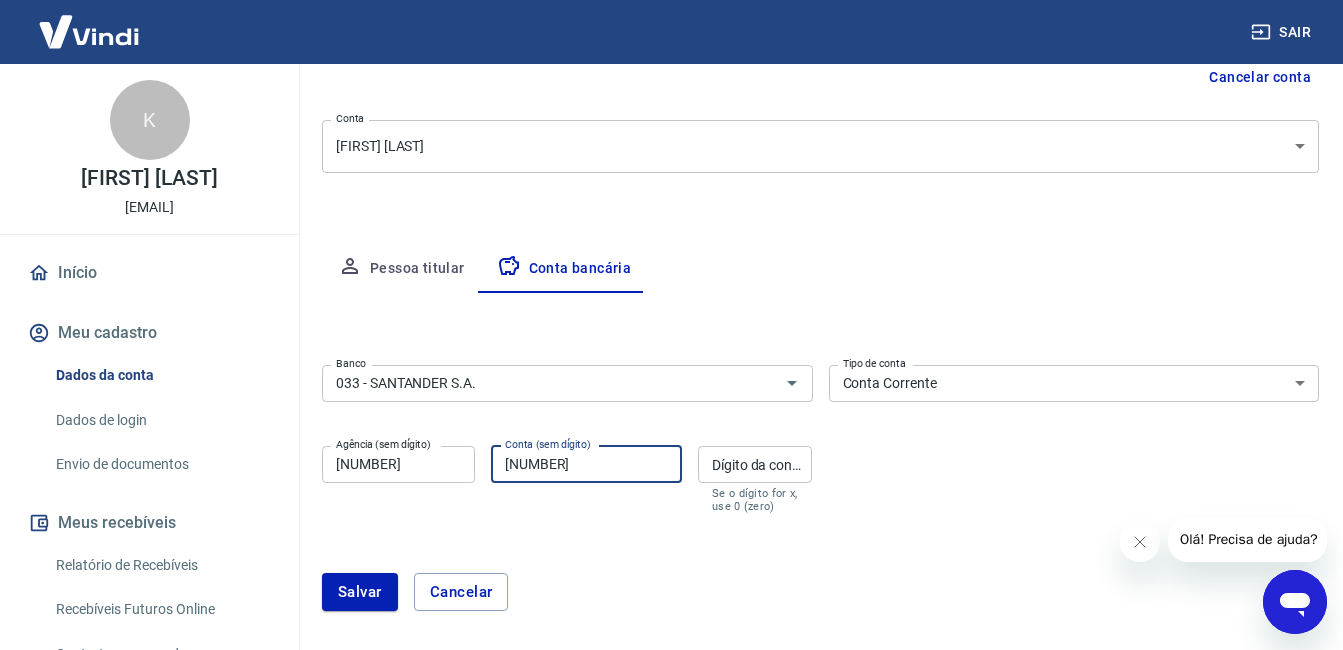 type on "[NUMBER]" 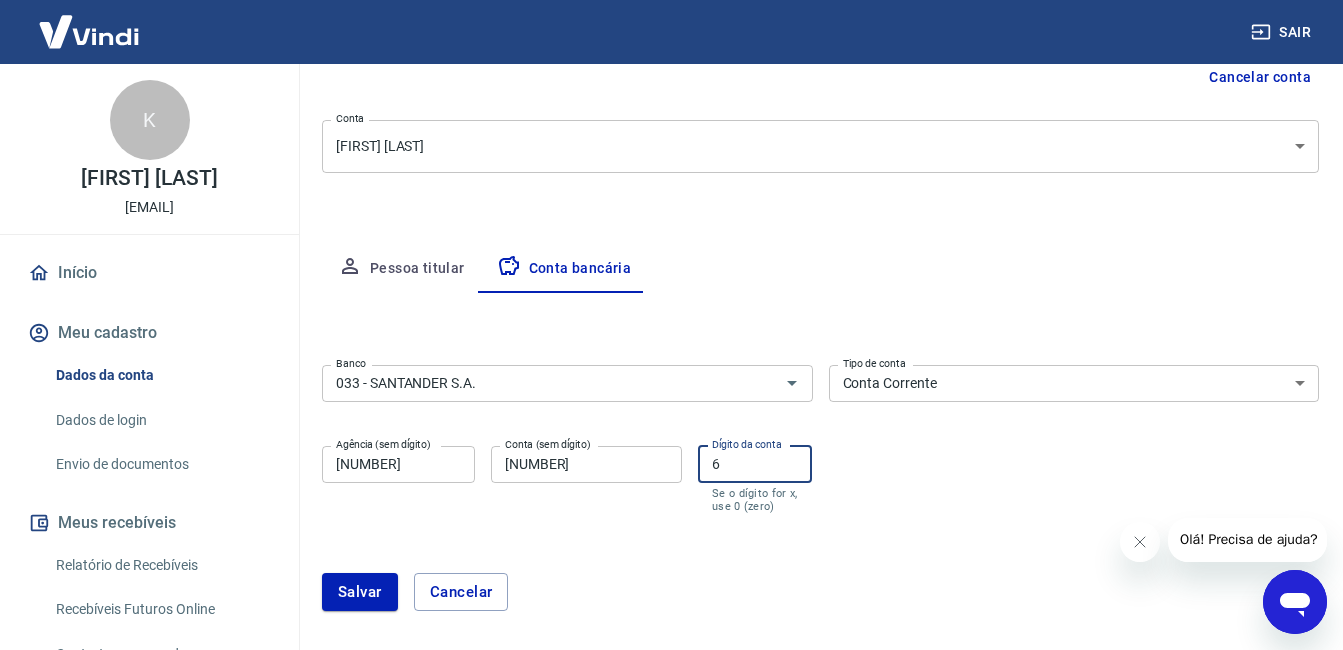 type on "6" 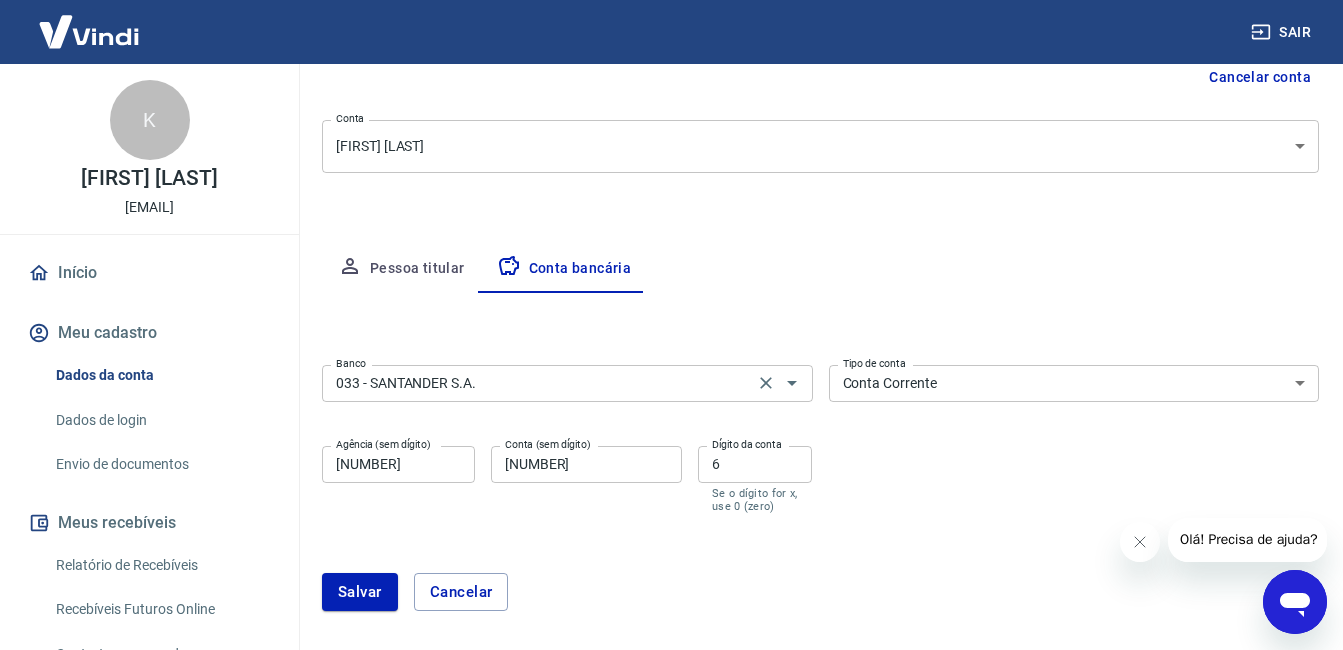 scroll, scrollTop: 309, scrollLeft: 0, axis: vertical 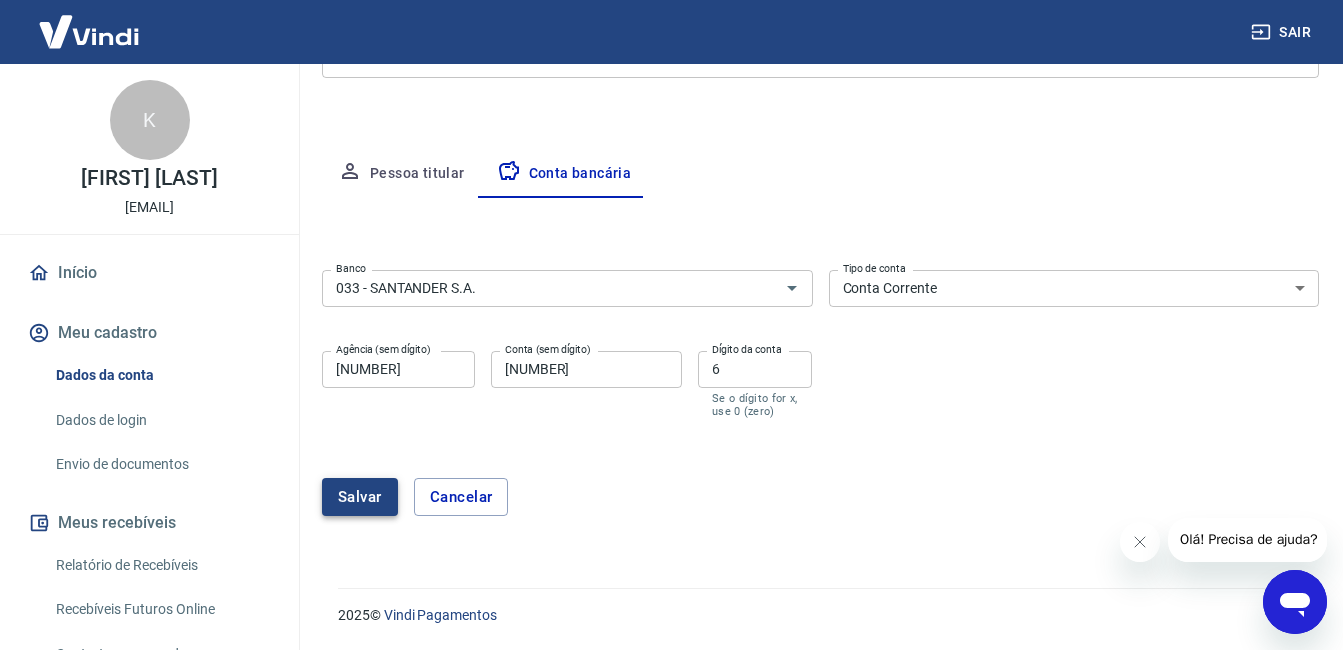 click on "Salvar" at bounding box center [360, 497] 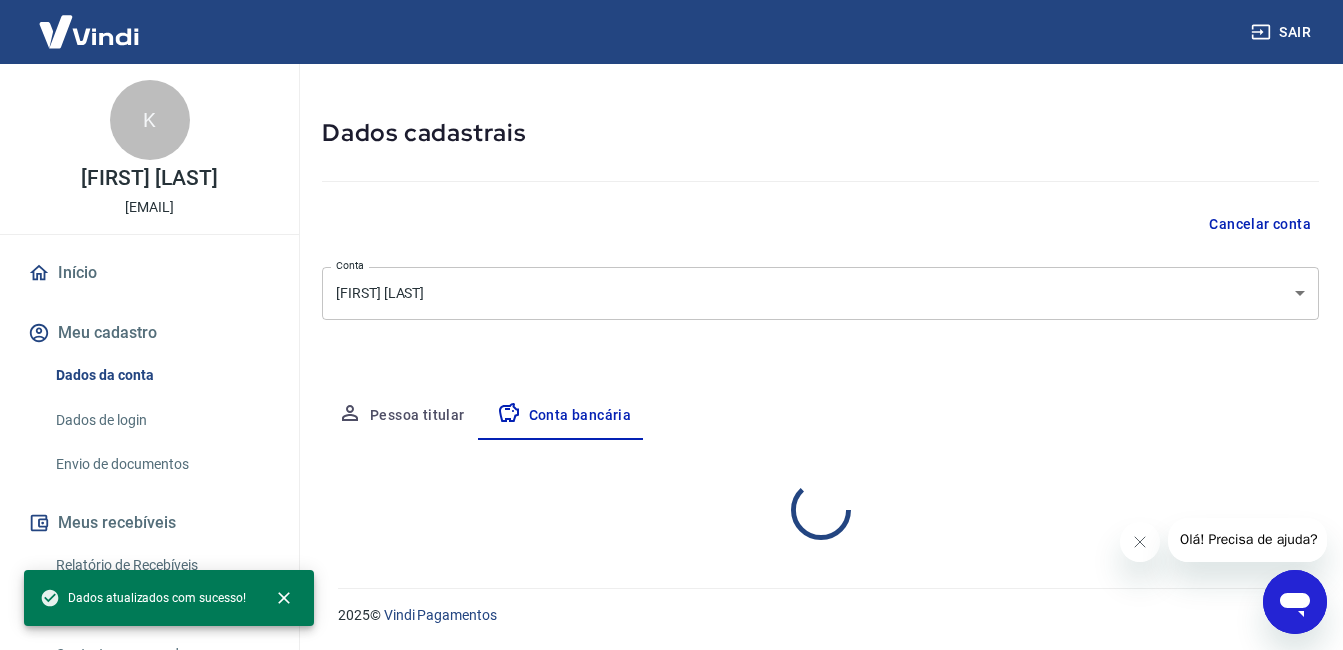 scroll, scrollTop: 261, scrollLeft: 0, axis: vertical 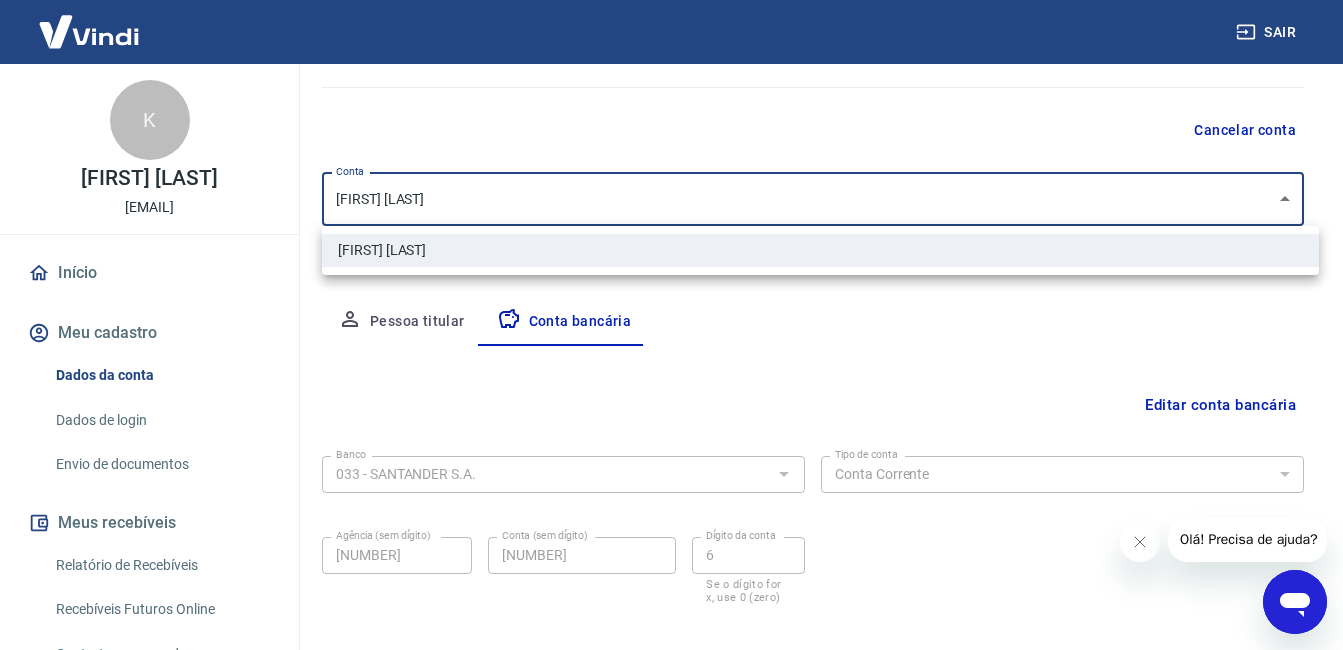 click on "Sair K [FIRST] [LAST] [EMAIL] Início Meu cadastro Dados da conta Dados de login Envio de documentos Meus recebíveis Relatório de Recebíveis Recebíveis Futuros Online Contratos com credores Disponibilização de agenda Segurança Fale conosco Meu cadastro / Dados cadastrais Dados cadastrais Cancelar conta Conta [FIRST] [LAST] [object Object] Conta Pessoa titular Conta bancária Editar conta bancária Banco 033 - SANTANDER S.A. Banco Tipo de conta Conta Corrente Conta Poupança Tipo de conta Agência (sem dígito) [NUMBER] Agência (sem dígito) Conta (sem dígito) [NUMBER] Conta (sem dígito) Dígito da conta [NUMBER] Dígito da conta Se o dígito for x, use 0 (zero) Atenção Ao cadastrar uma nova conta bancária, faremos um crédito de valor simbólico na conta bancária informada. Este crédito é apenas para verificação de segurança e será feito automaticamente após a alteração da conta. Salvar Cancelar 2025 © Vindi Pagamentos [FIRST] [LAST]" at bounding box center (671, 164) 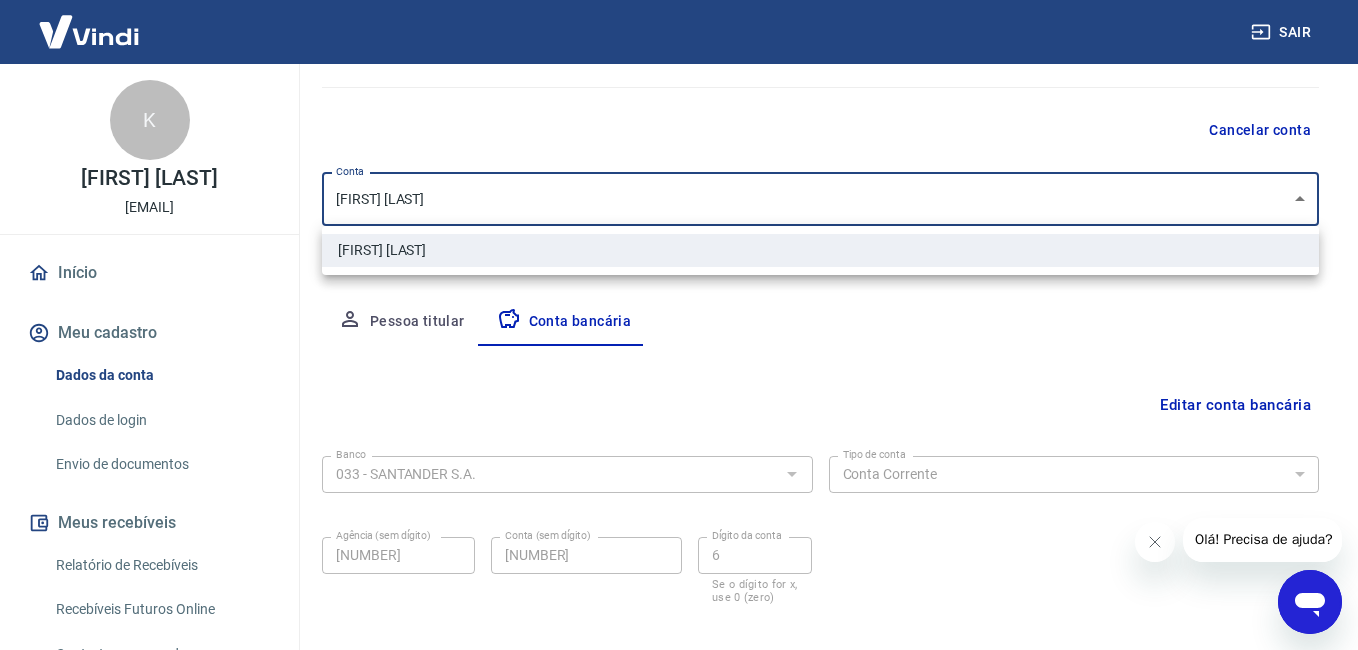 click on "[FIRST] [LAST]" at bounding box center (820, 250) 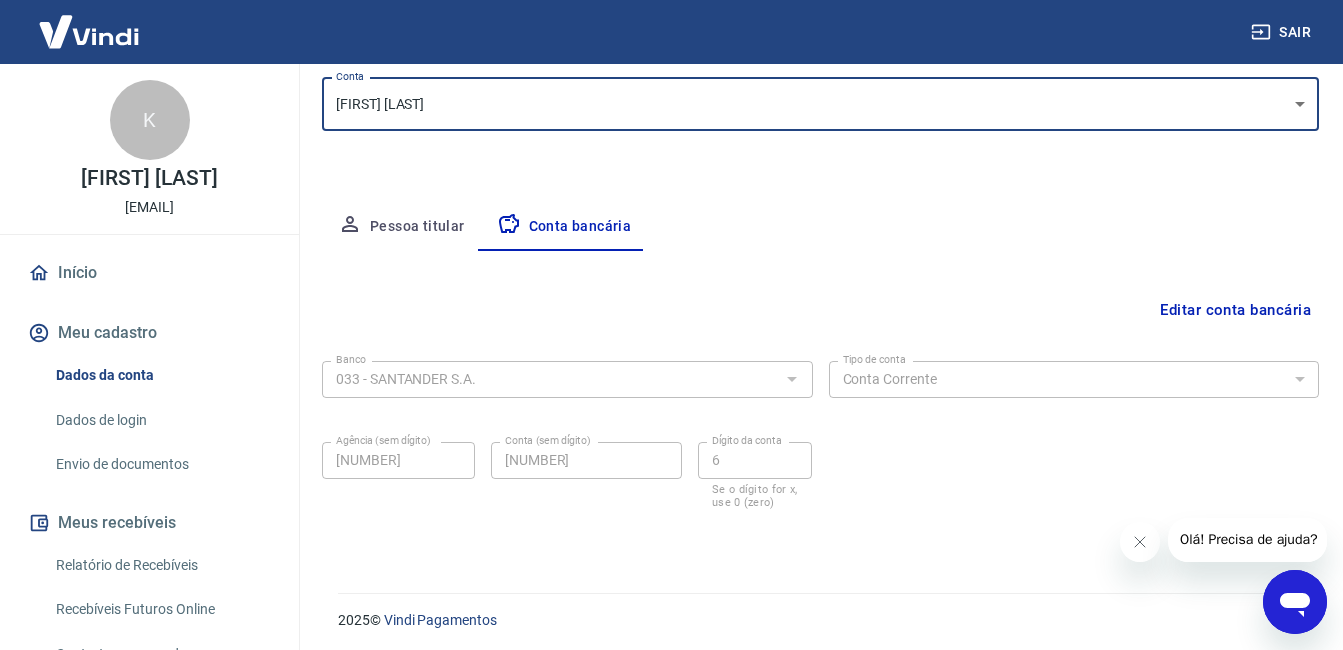 scroll, scrollTop: 261, scrollLeft: 0, axis: vertical 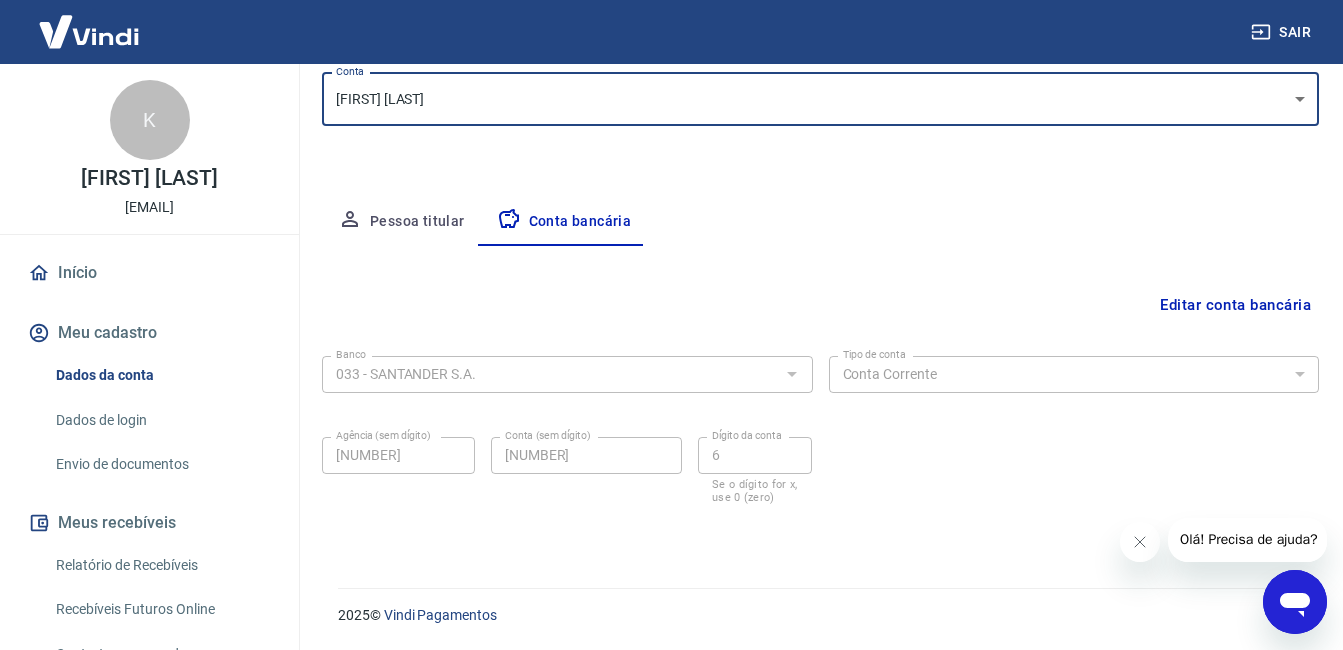 click on "Pessoa titular" at bounding box center (401, 222) 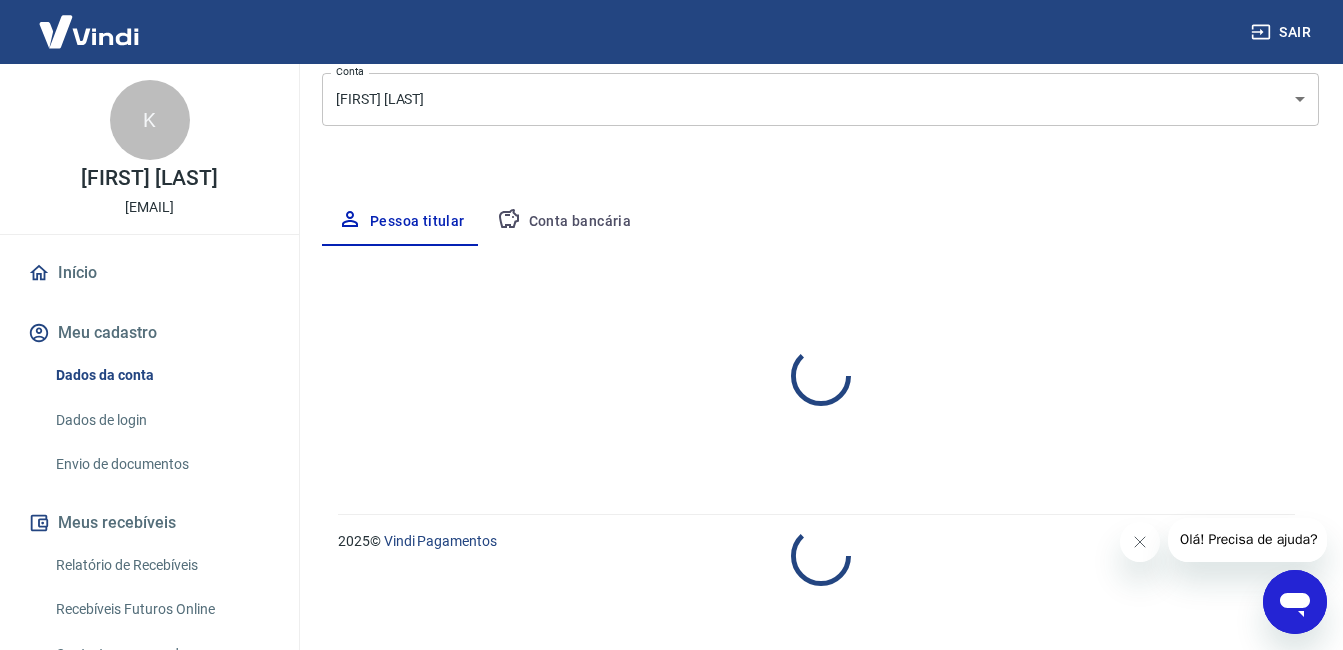 select on "GO" 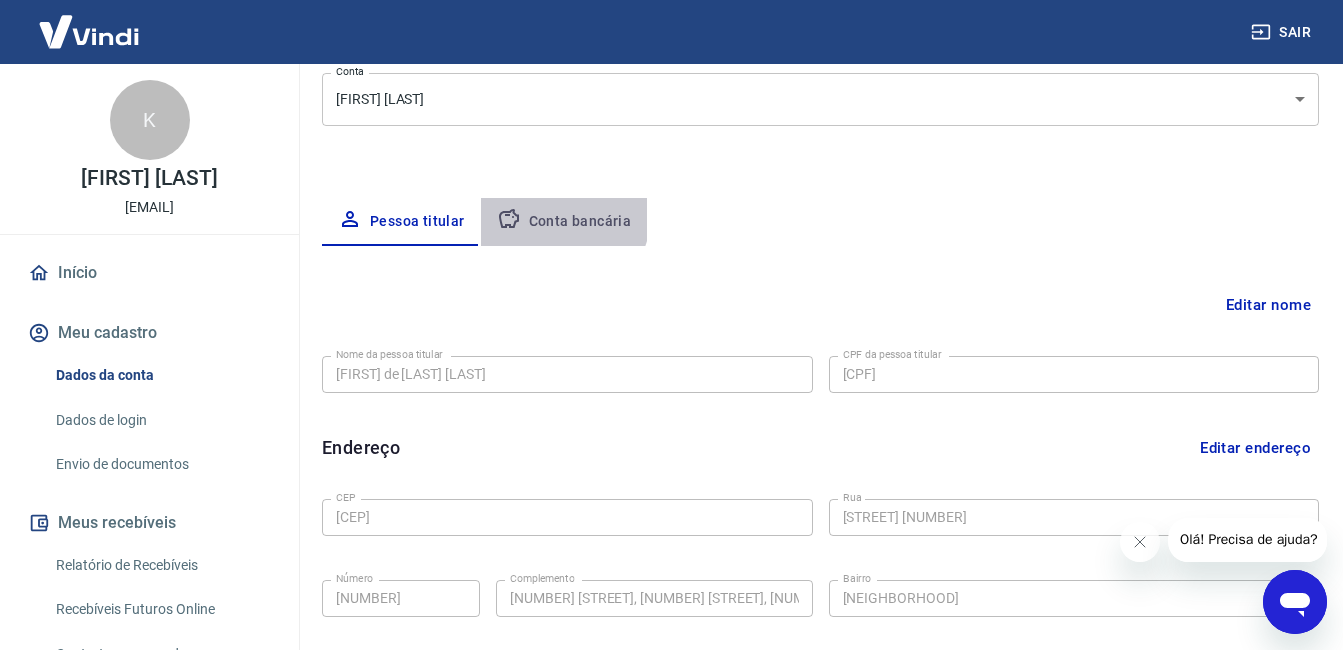 click on "Conta bancária" at bounding box center [564, 222] 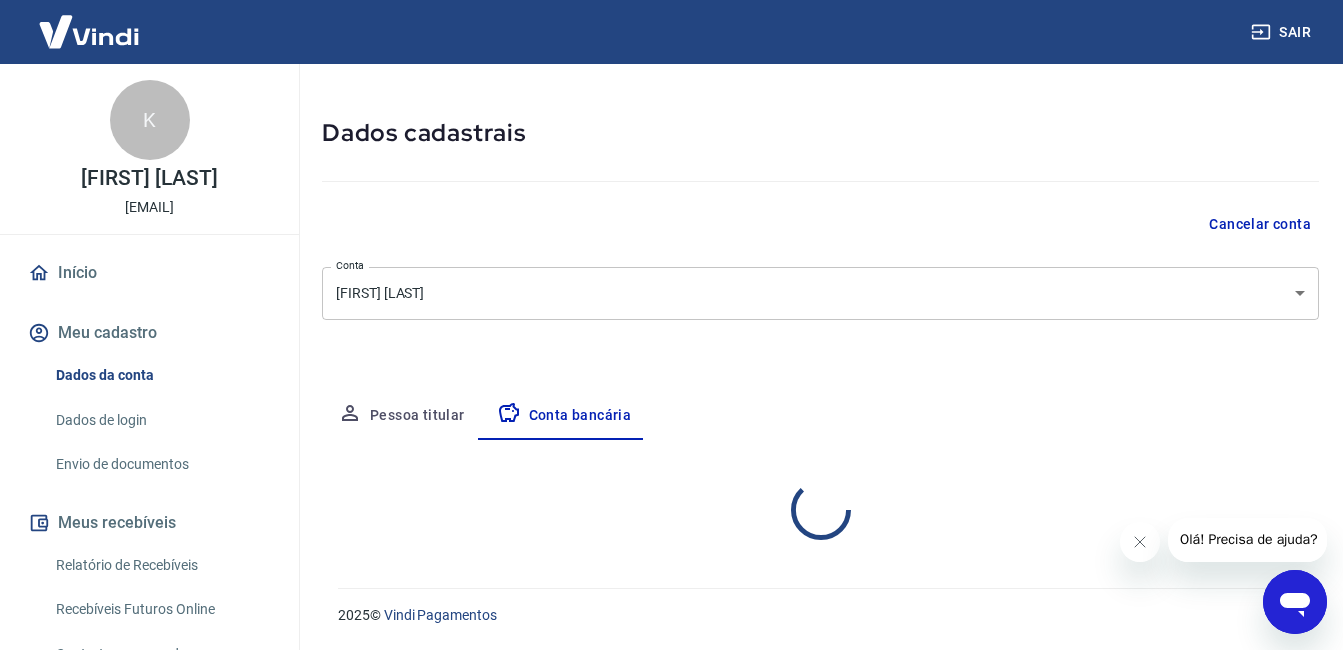 scroll, scrollTop: 261, scrollLeft: 0, axis: vertical 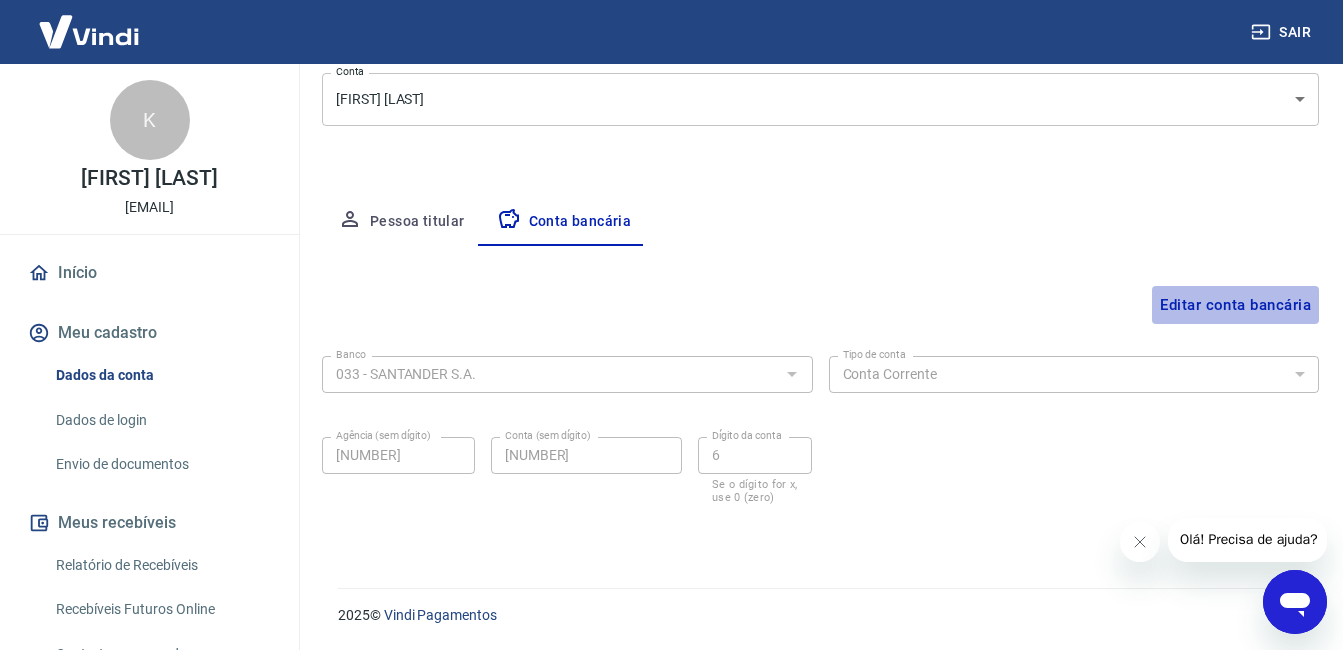 click on "Editar conta bancária" at bounding box center [1235, 305] 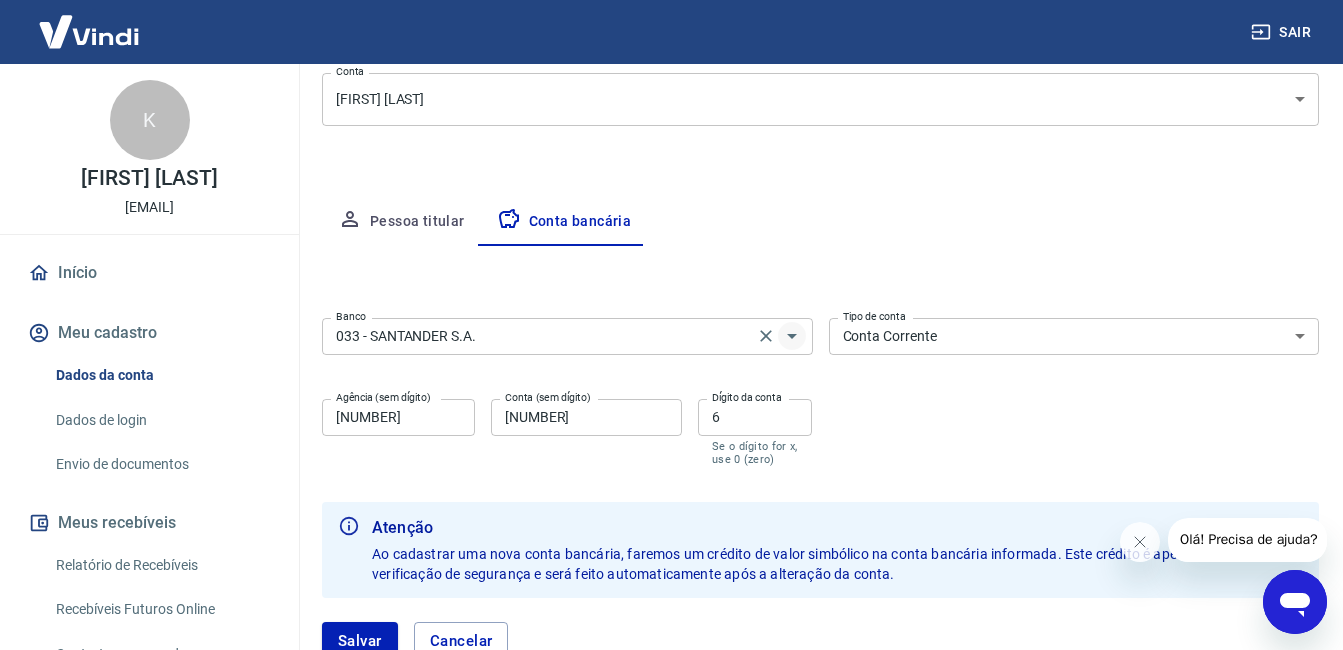 click 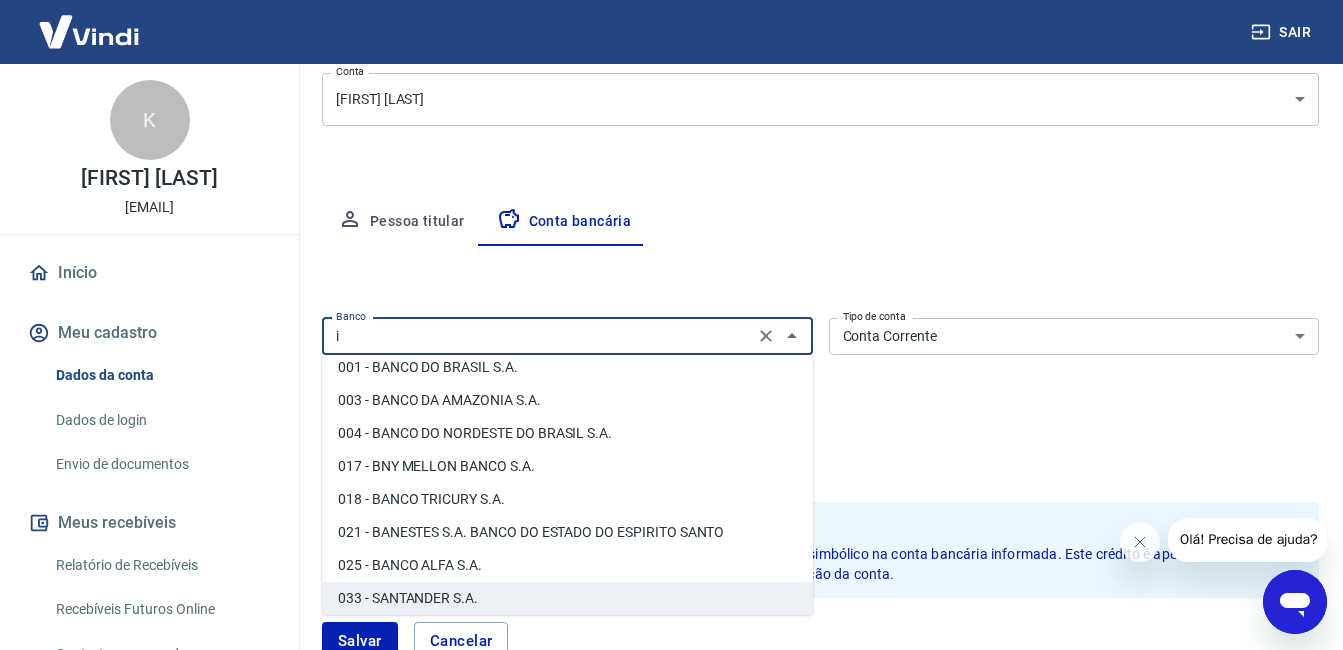 scroll, scrollTop: 0, scrollLeft: 0, axis: both 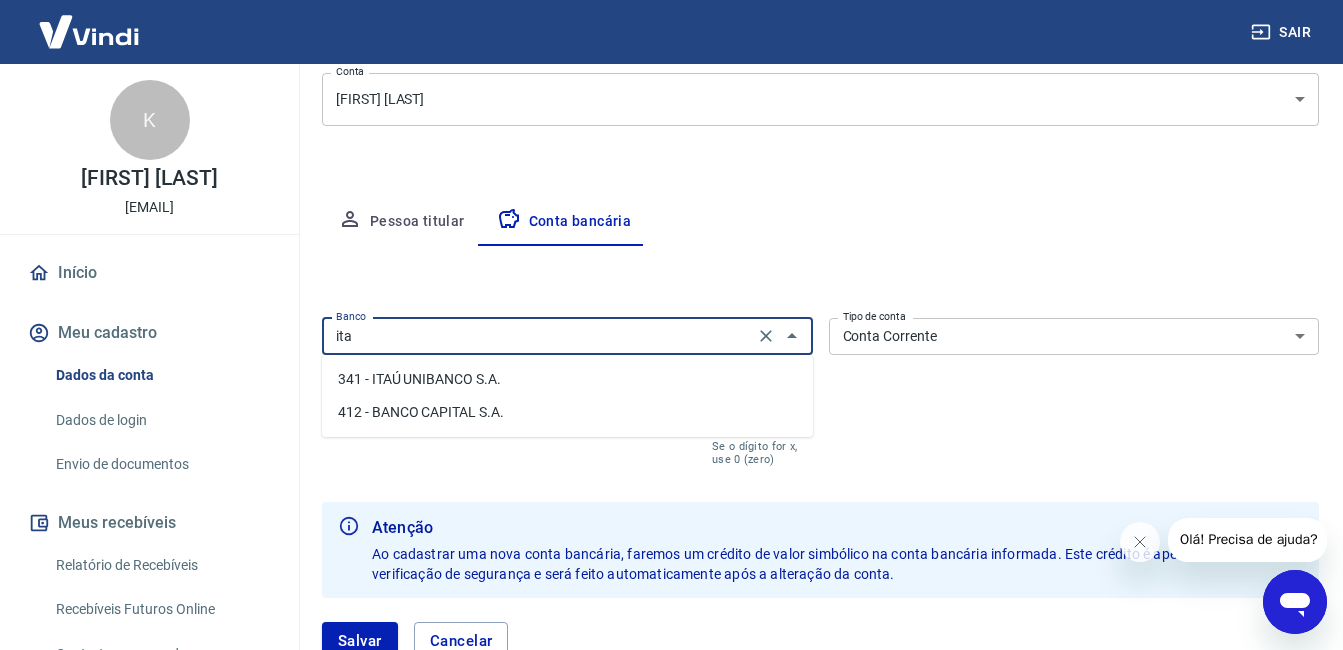 click on "341 - ITAÚ UNIBANCO S.A." at bounding box center [567, 379] 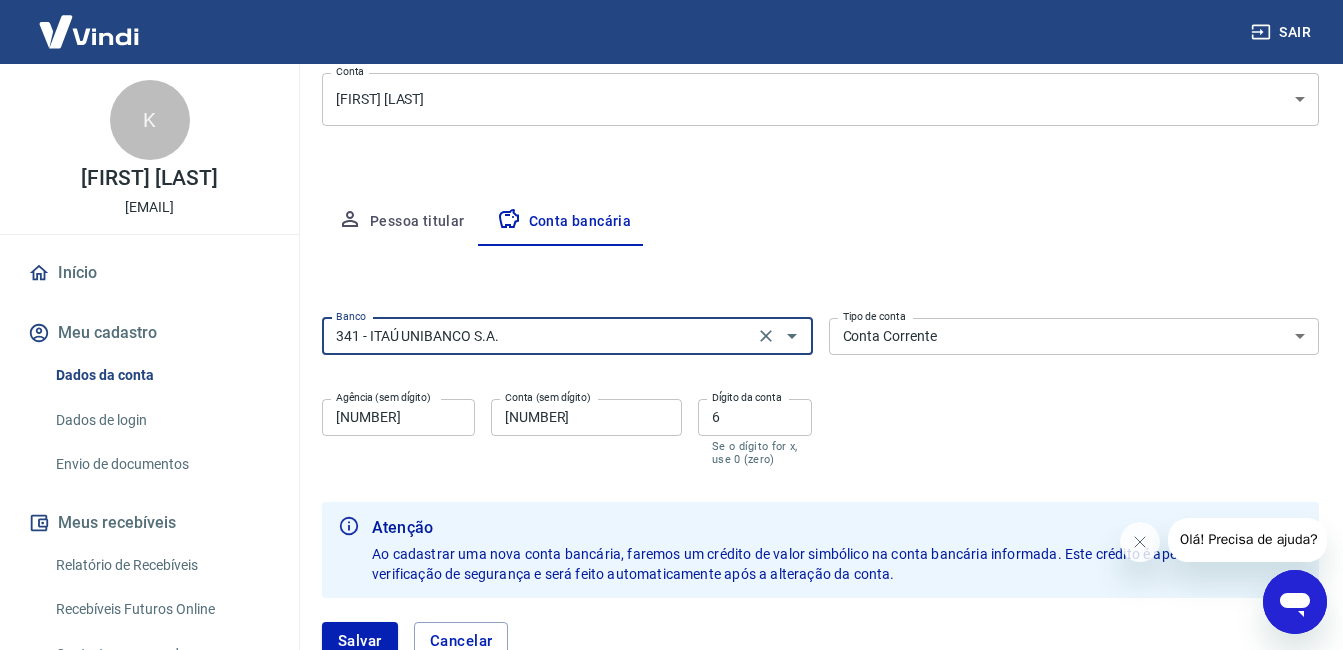 type on "341 - ITAÚ UNIBANCO S.A." 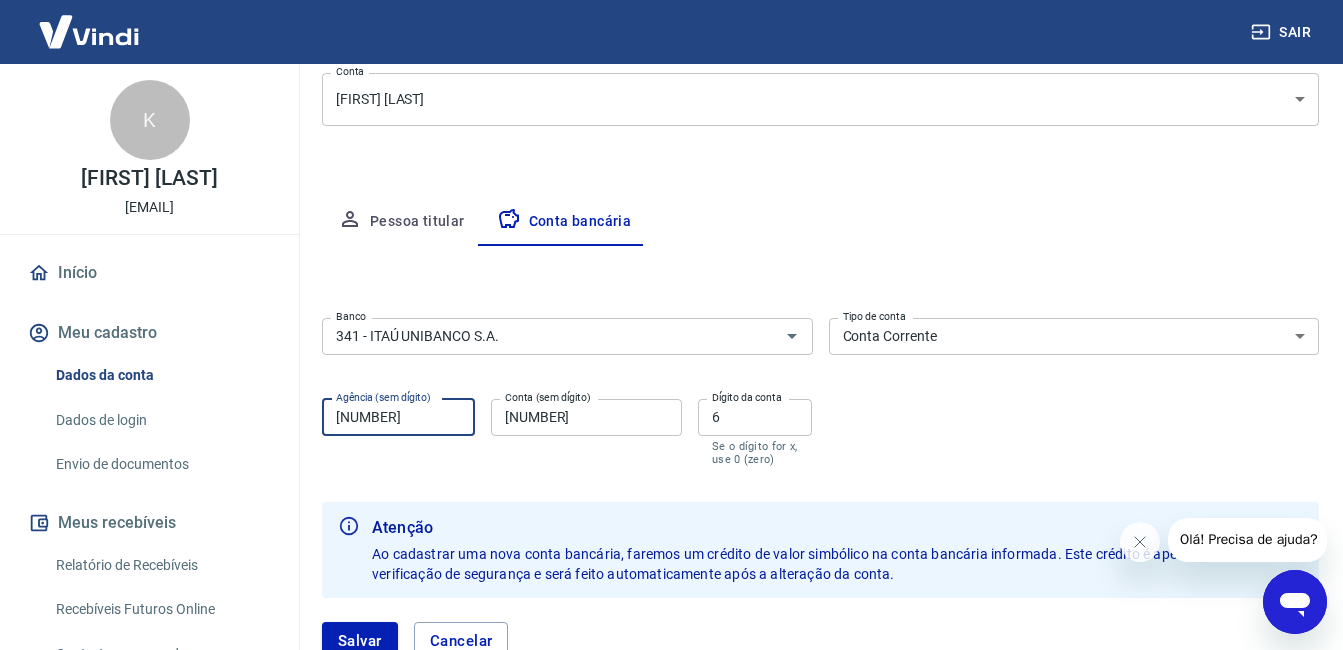 drag, startPoint x: 289, startPoint y: 427, endPoint x: 268, endPoint y: 427, distance: 21 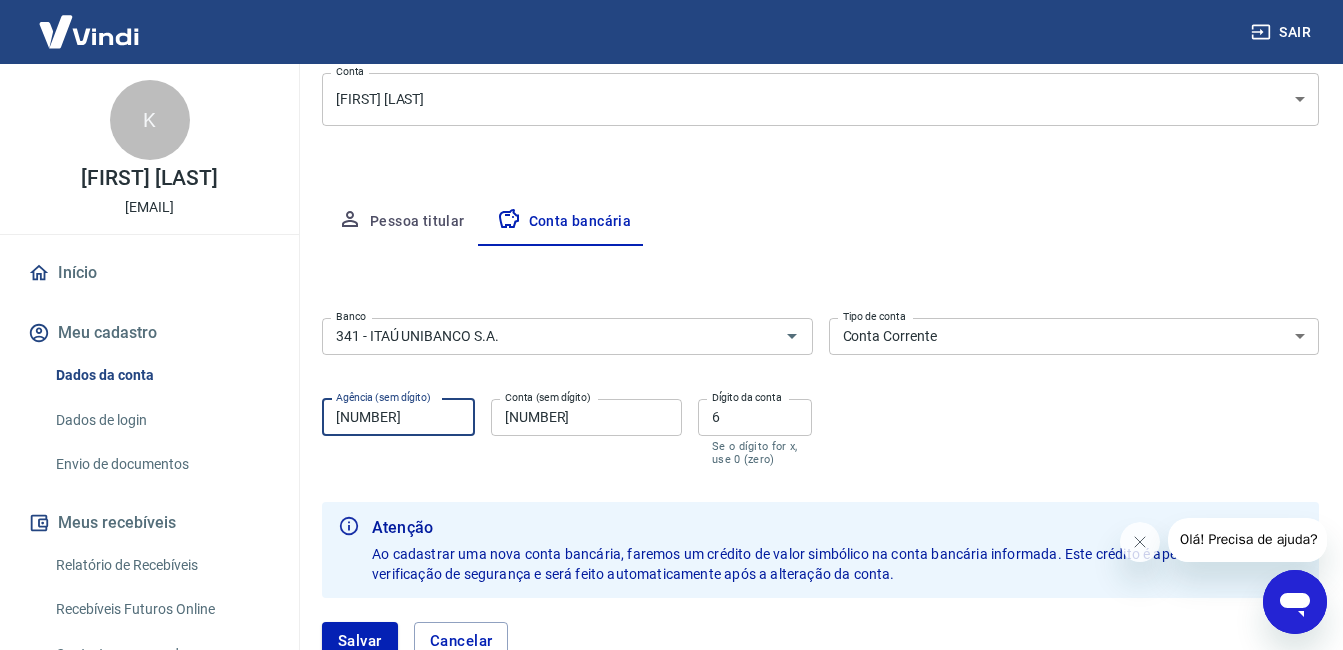 type on "[NUMBER]" 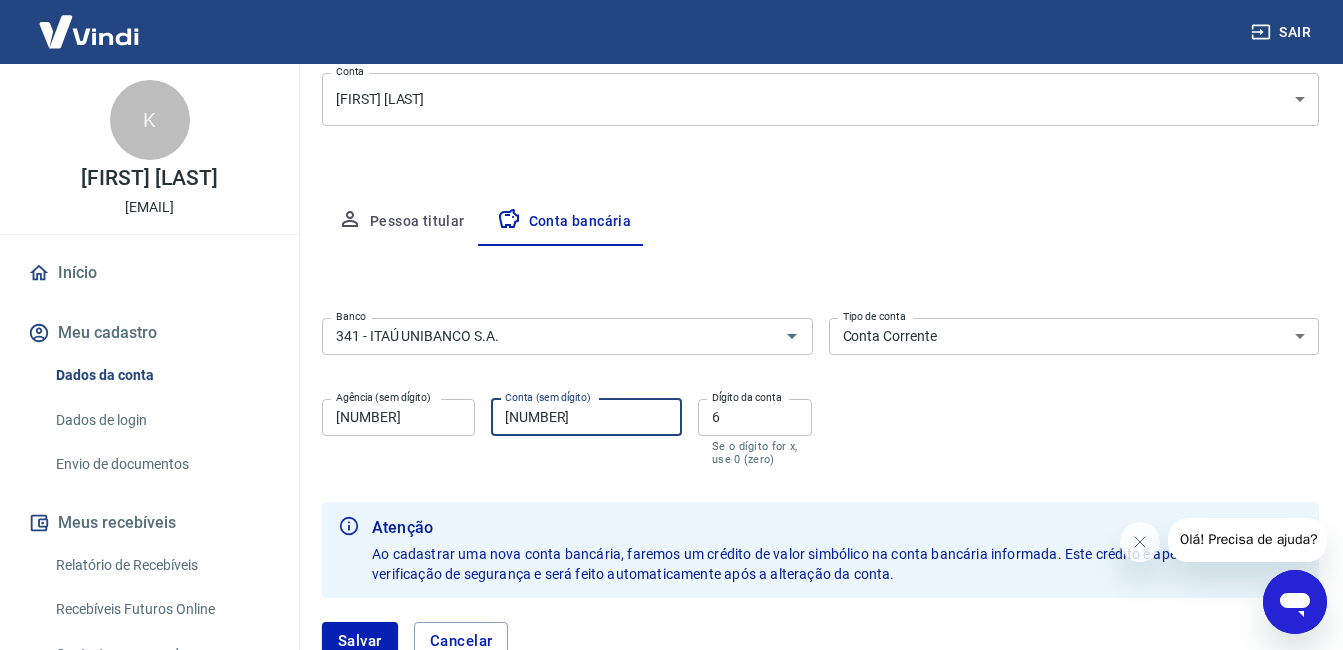 drag, startPoint x: 614, startPoint y: 418, endPoint x: 367, endPoint y: 438, distance: 247.8084 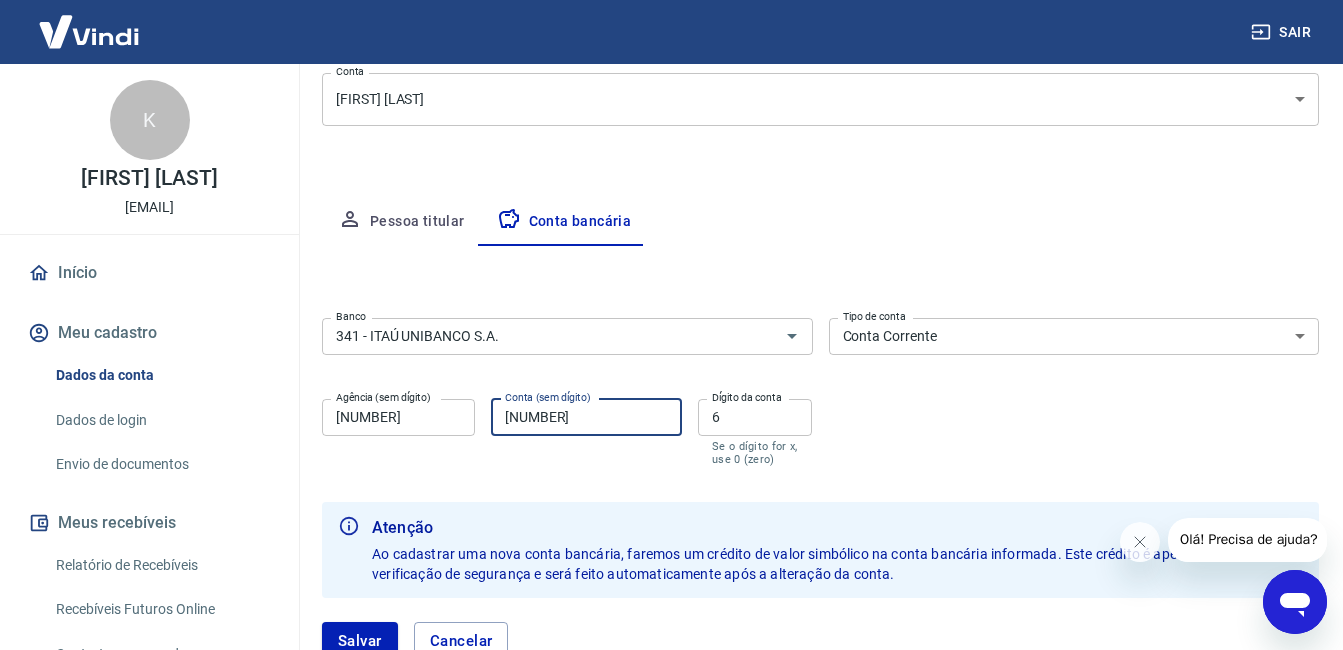 paste on "[NUMBER]" 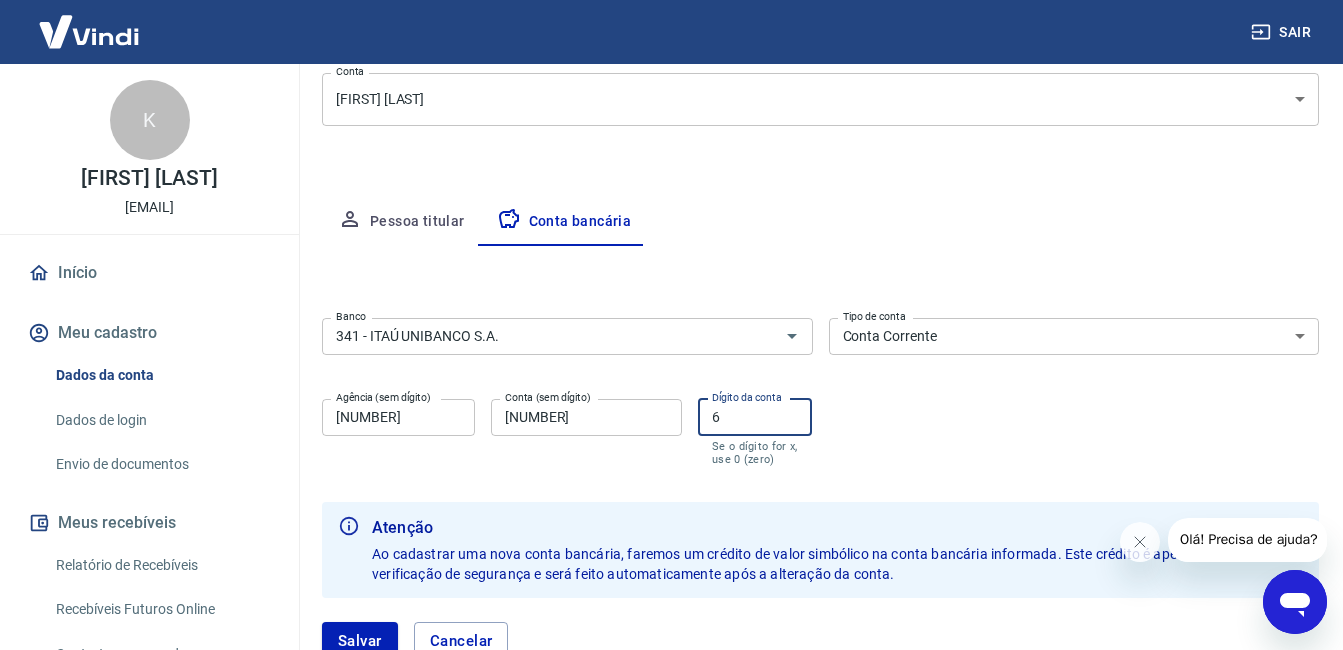 drag, startPoint x: 782, startPoint y: 419, endPoint x: 675, endPoint y: 416, distance: 107.042046 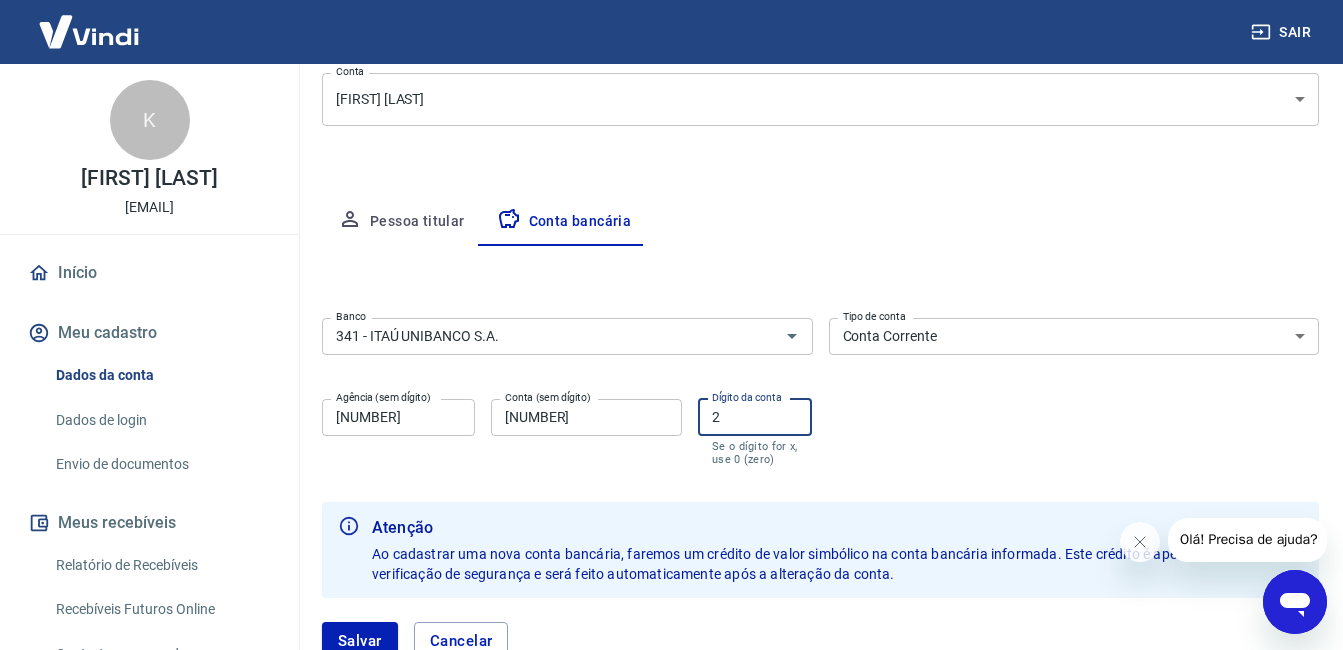 type on "2" 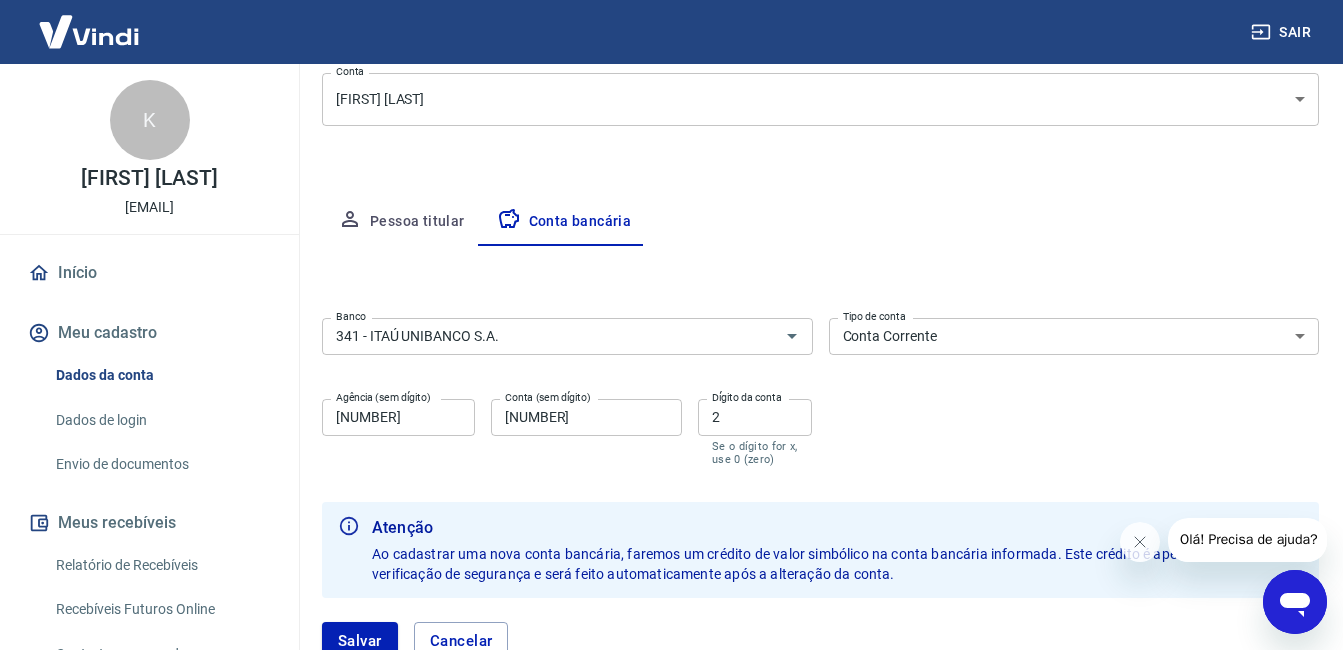 click on "Banco 341 - ITAÚ UNIBANCO S.A. Banco Tipo de conta Conta Corrente Conta Poupança Tipo de conta Agência (sem dígito) [NUMBER] Agência (sem dígito) Conta (sem dígito) [NUMBER] Conta (sem dígito) Dígito da conta [NUMBER] Dígito da conta Se o dígito for x, use 0 (zero)" at bounding box center (820, 390) 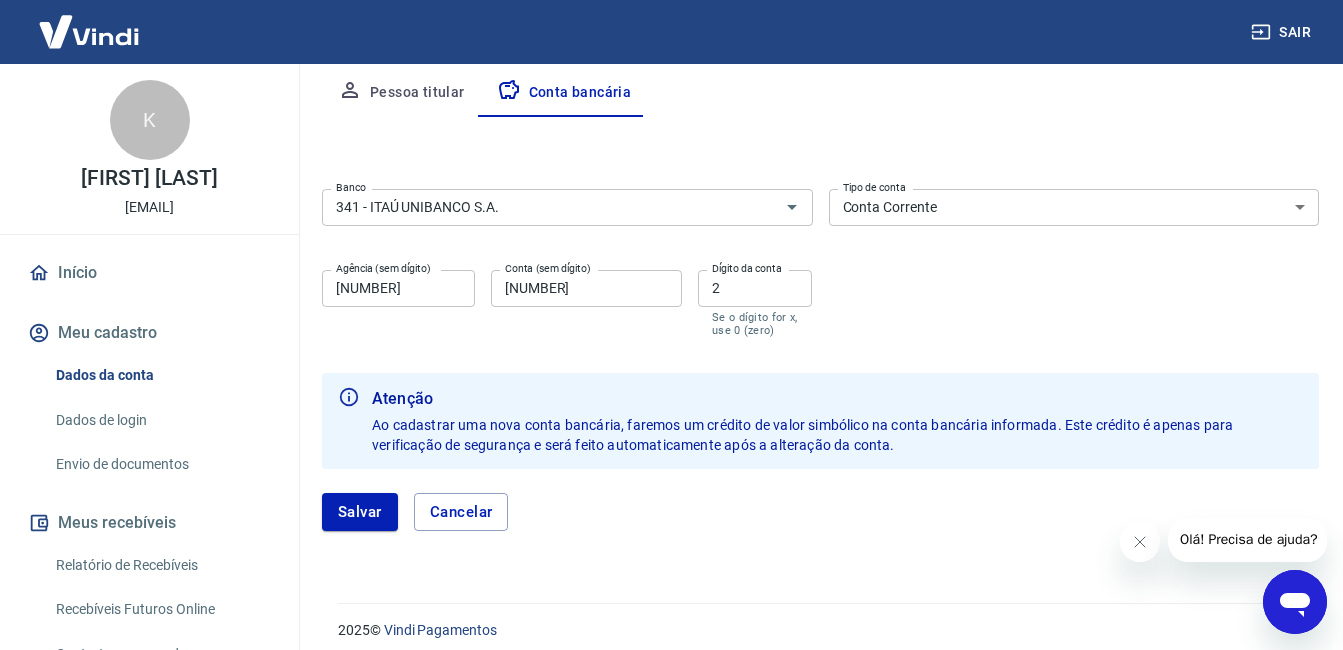 scroll, scrollTop: 405, scrollLeft: 0, axis: vertical 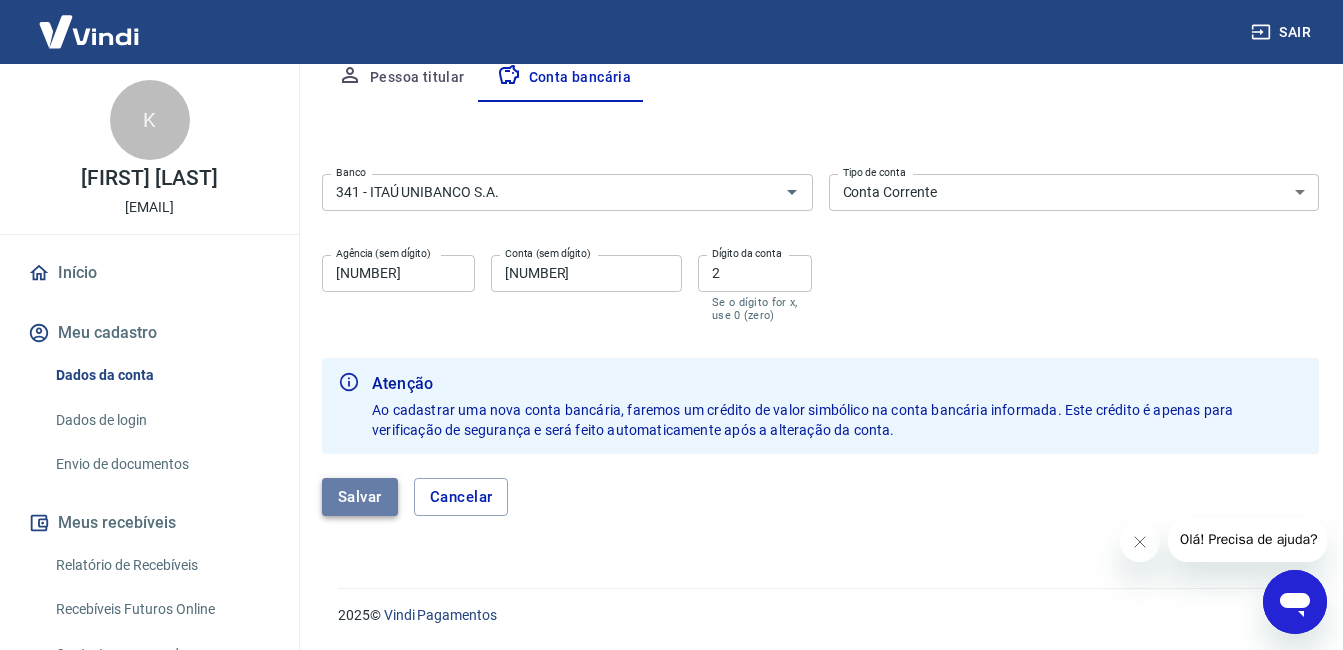 click on "Salvar" at bounding box center (360, 497) 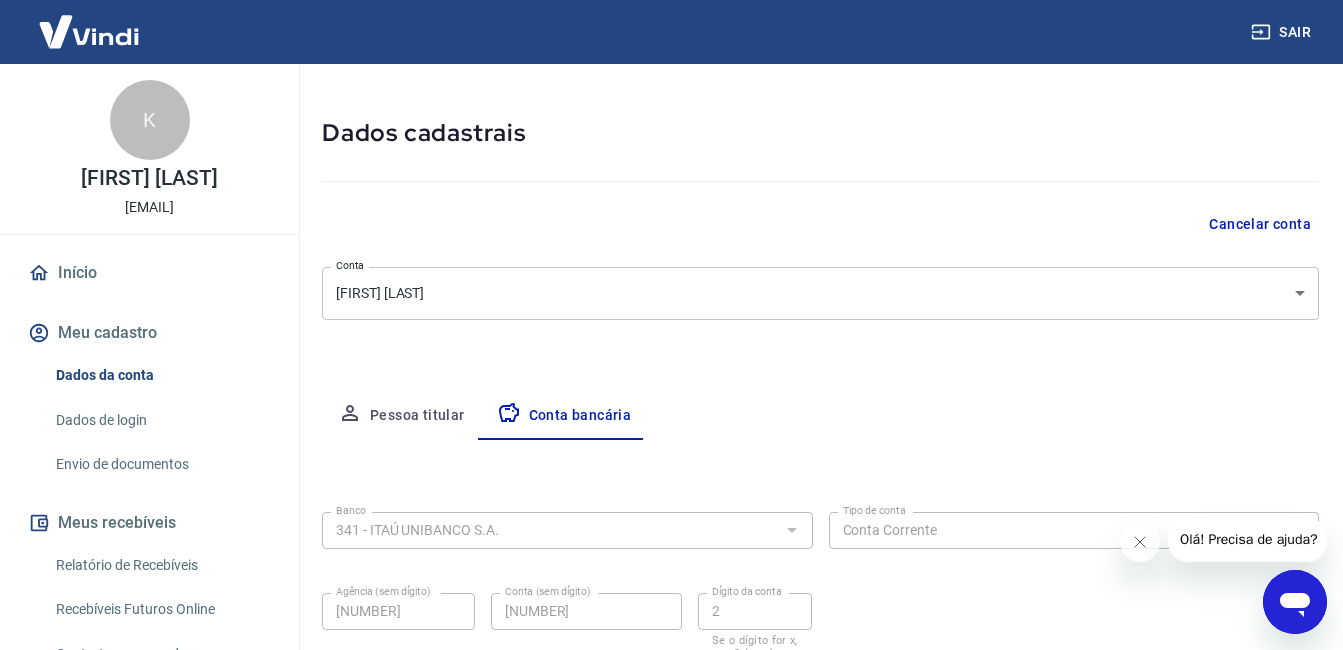 select on "1" 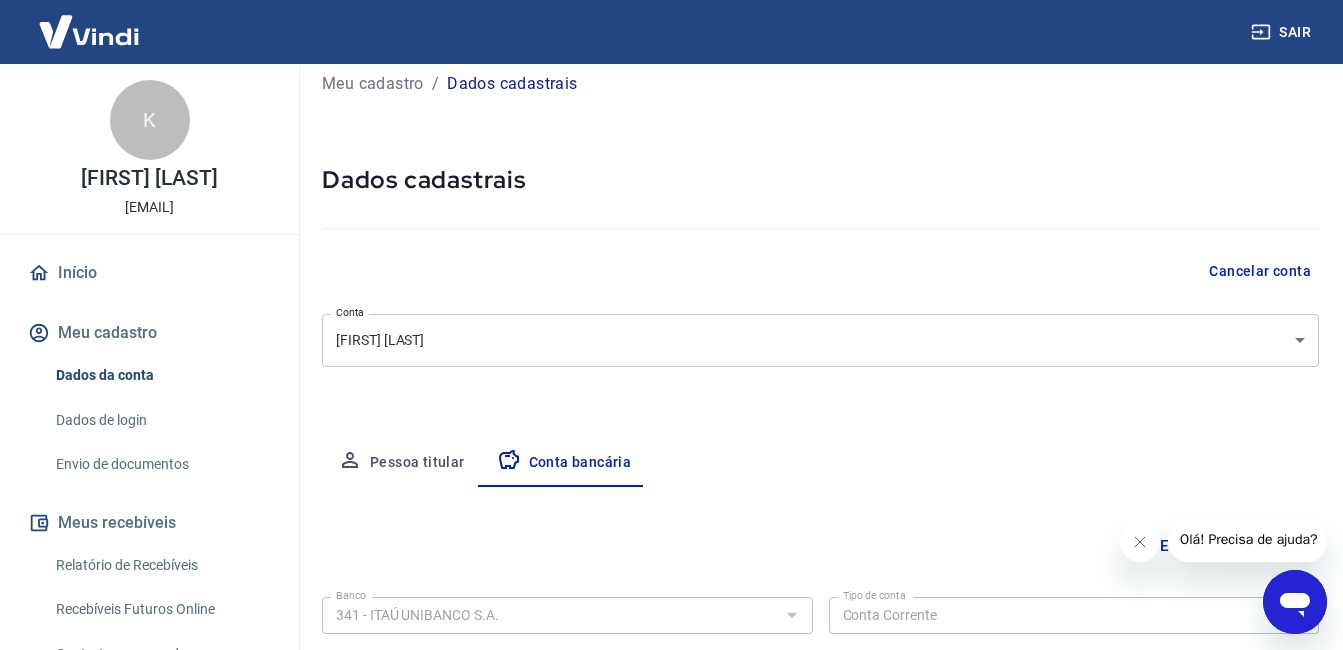 scroll, scrollTop: 0, scrollLeft: 0, axis: both 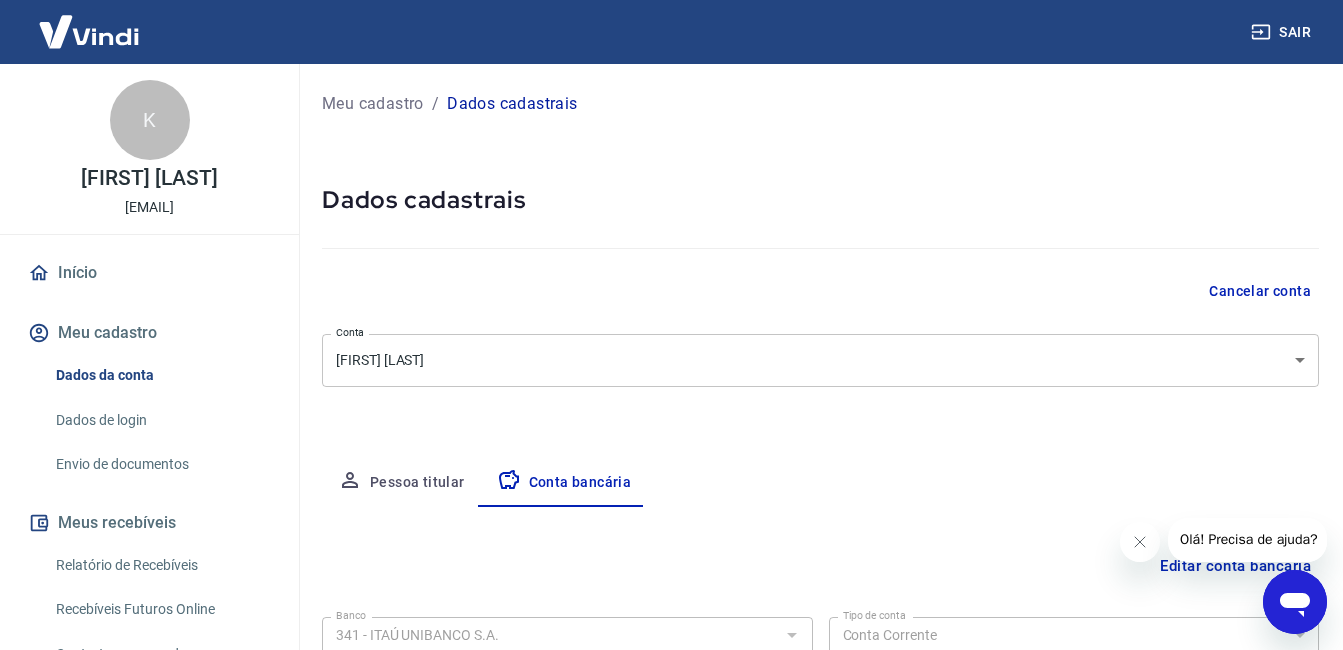 click on "Início" at bounding box center (149, 273) 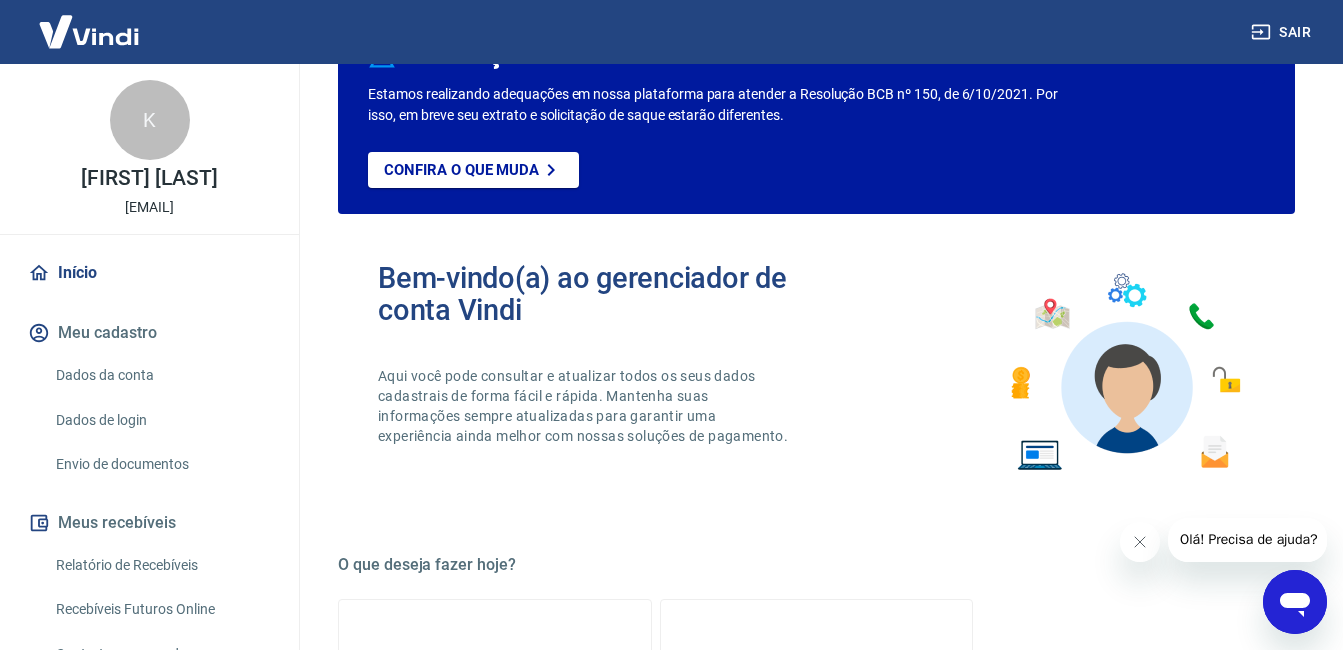 scroll, scrollTop: 0, scrollLeft: 0, axis: both 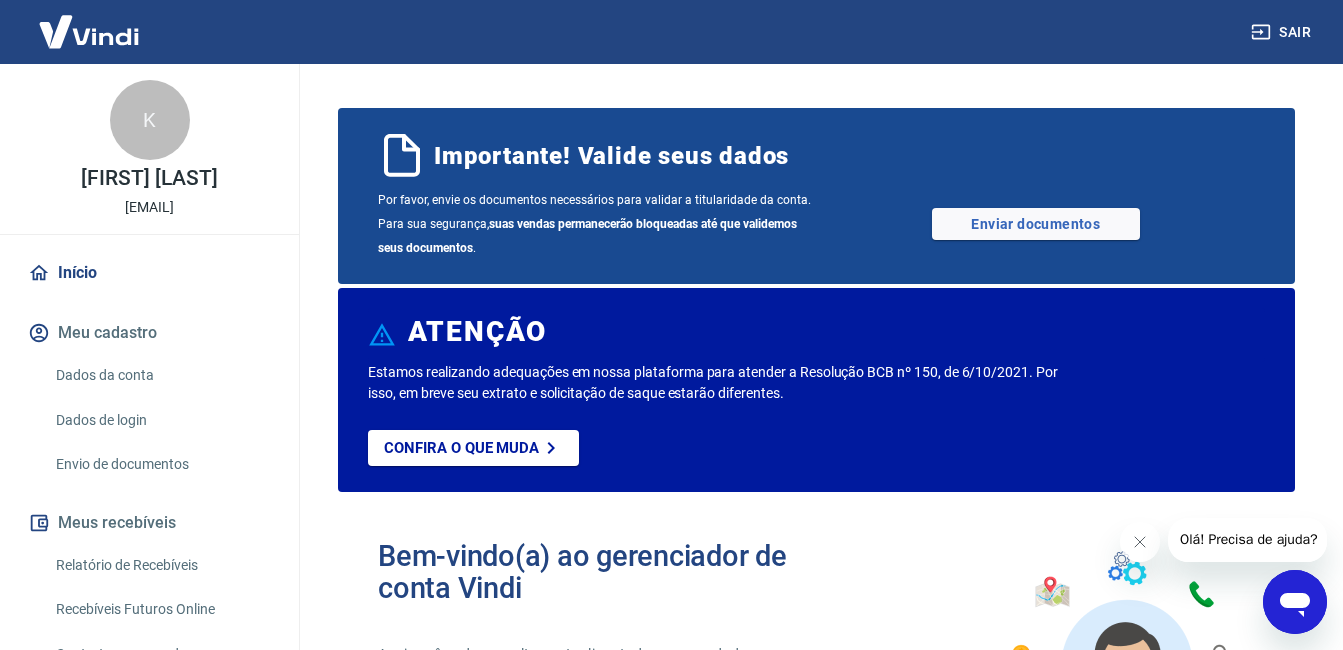 click on "Meu cadastro" at bounding box center [149, 333] 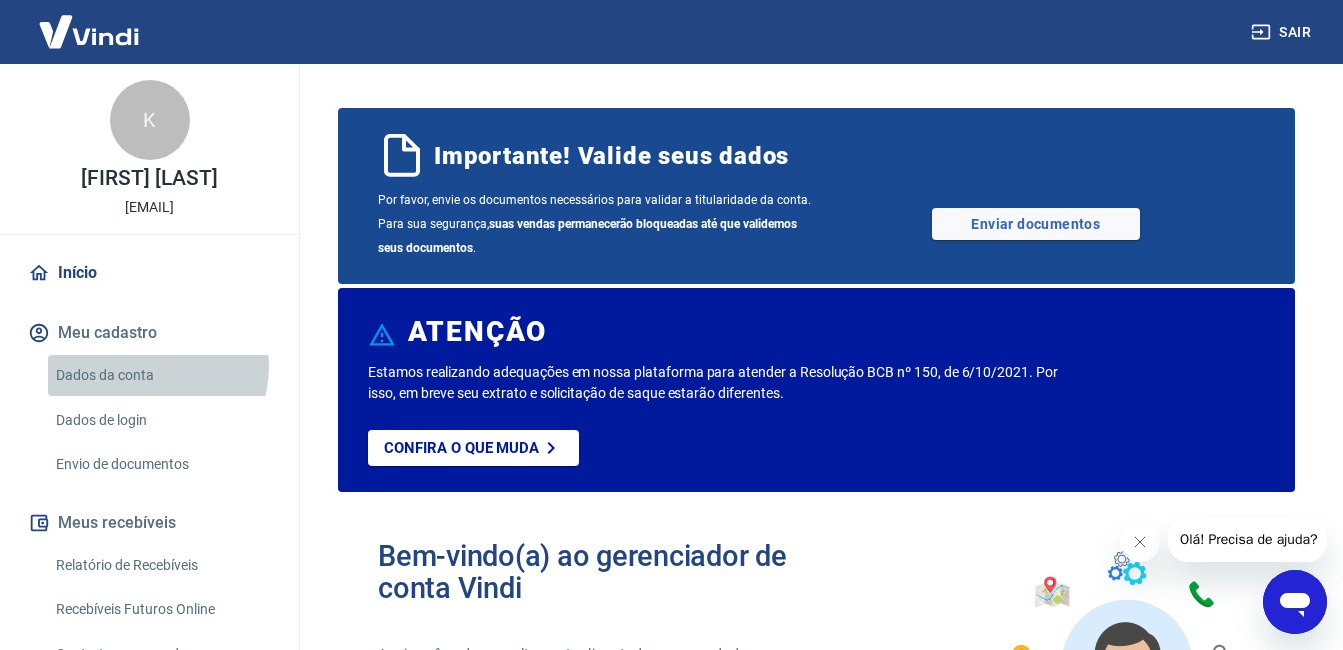 click on "Dados da conta" at bounding box center [161, 375] 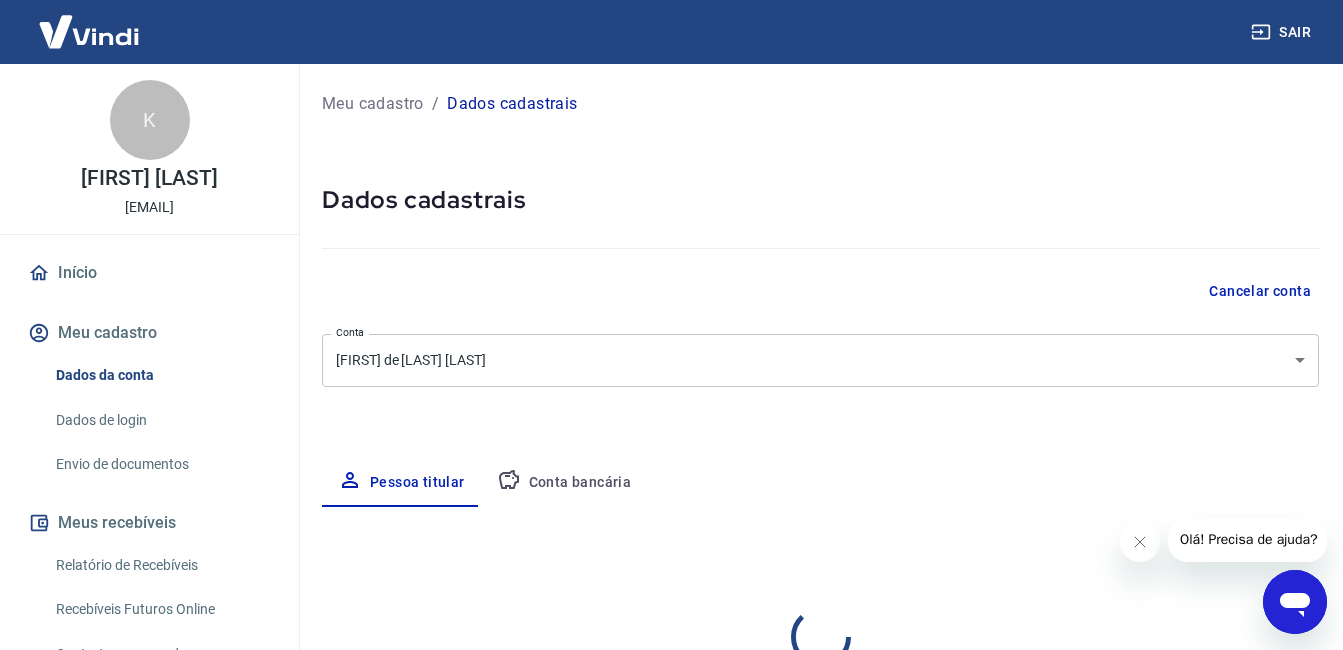 select on "GO" 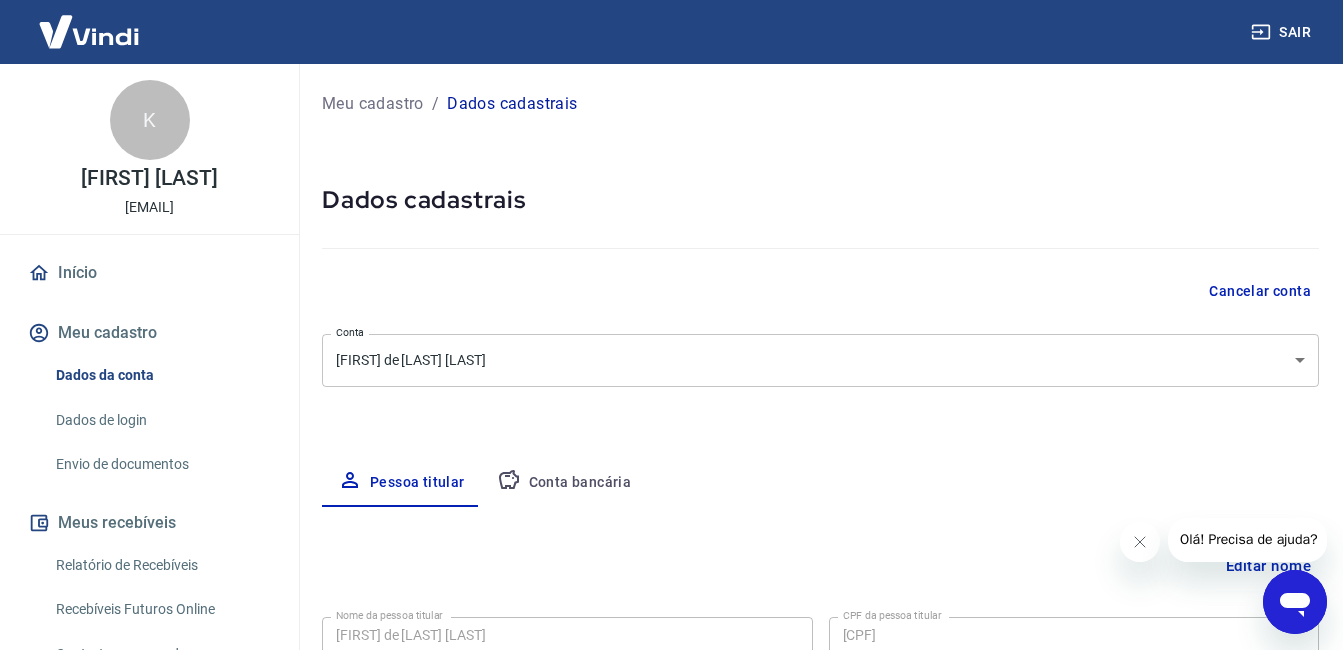 click on "Sair K [FIRST] [LAST] [EMAIL] Início Meu cadastro Dados da conta Dados de login Envio de documentos Meus recebíveis Relatório de Recebíveis Recebíveis Futuros Online Contratos com credores Disponibilização de agenda Segurança Fale conosco Meu cadastro / Dados cadastrais Dados cadastrais Cancelar conta Conta [FIRST] de [LAST] [LAST] [object Object] Conta Pessoa titular Conta bancária Editar nome Nome da pessoa titular [FIRST] de [LAST] [LAST] Nome da pessoa titular CPF da pessoa titular [CPF] CPF da pessoa titular Atenção! Seus recebimentos podem ficar temporariamente bloqueados se o nome da pessoa titular for editado. Salvar Cancelar Endereço Editar endereço CEP [CEP] CEP Rua Rua [NUMBER] Rua Número [NUMBER] Número Complemento [NUMBER] [STREET], [NUMBER] [STREET], [NUMBER] Complemento Bairro [NEIGHBORHOOD] Bairro Cidade [CITY] Cidade Estado Acre Alagoas Amapá Amazonas Bahia Ceará Distrito Federal Espírito Santo Goiás Maranhão Mato Grosso Mato Grosso do Sul Minas Gerais Pará" at bounding box center (671, 325) 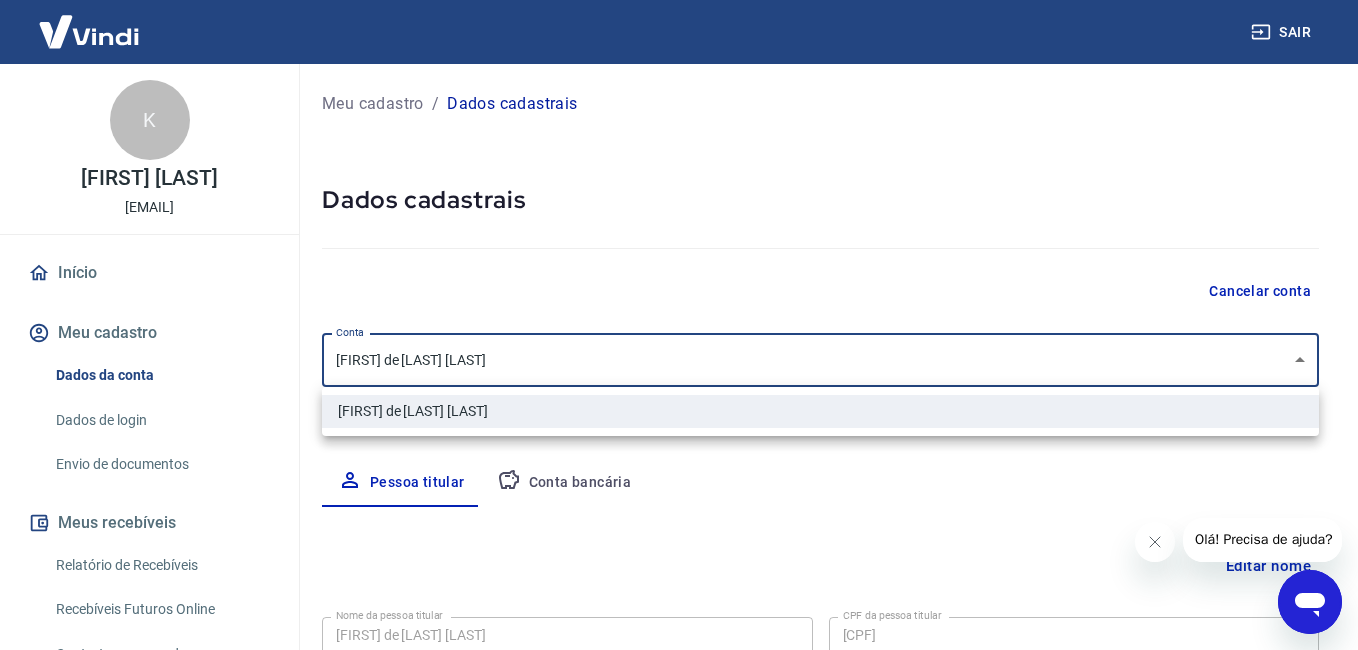 click at bounding box center [679, 325] 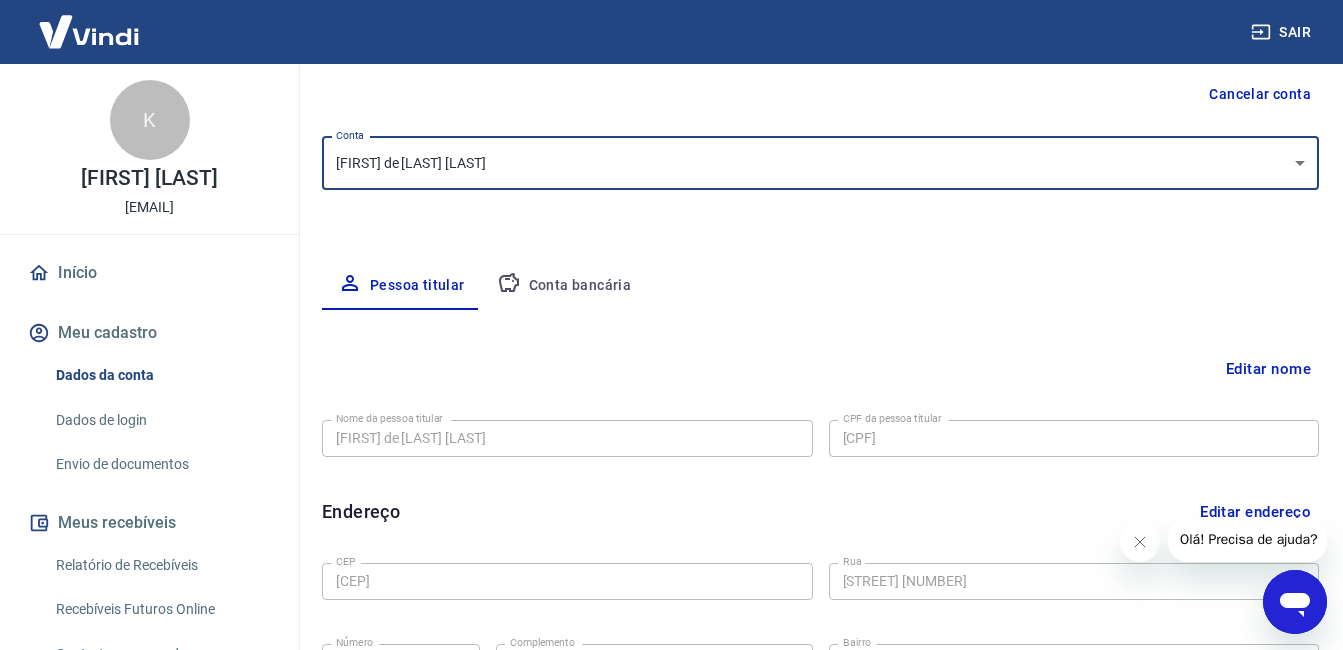 scroll, scrollTop: 200, scrollLeft: 0, axis: vertical 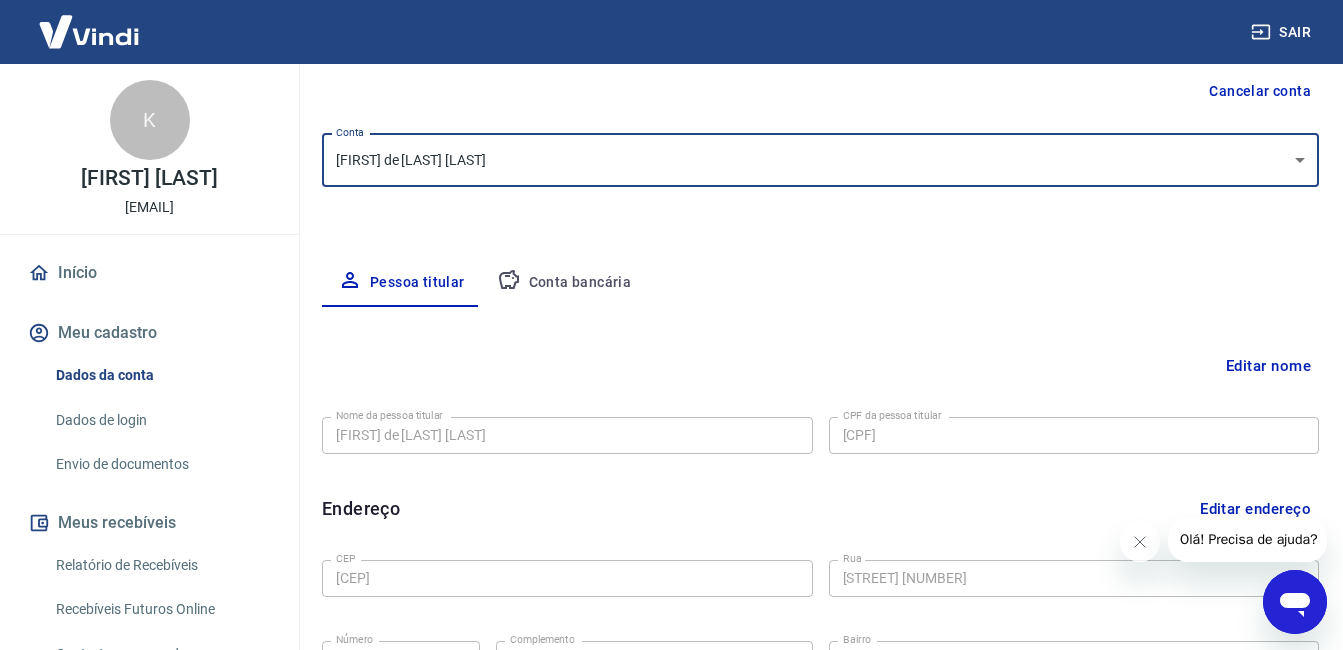 click on "Editar nome" at bounding box center [1268, 366] 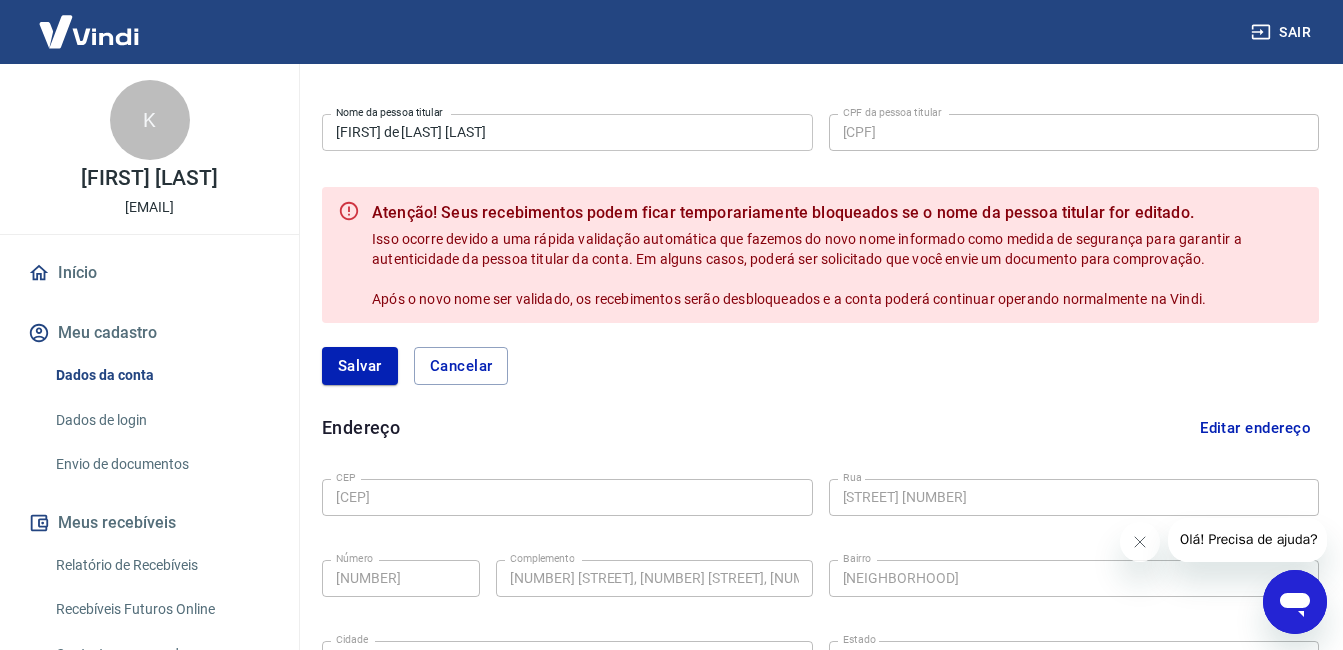 scroll, scrollTop: 500, scrollLeft: 0, axis: vertical 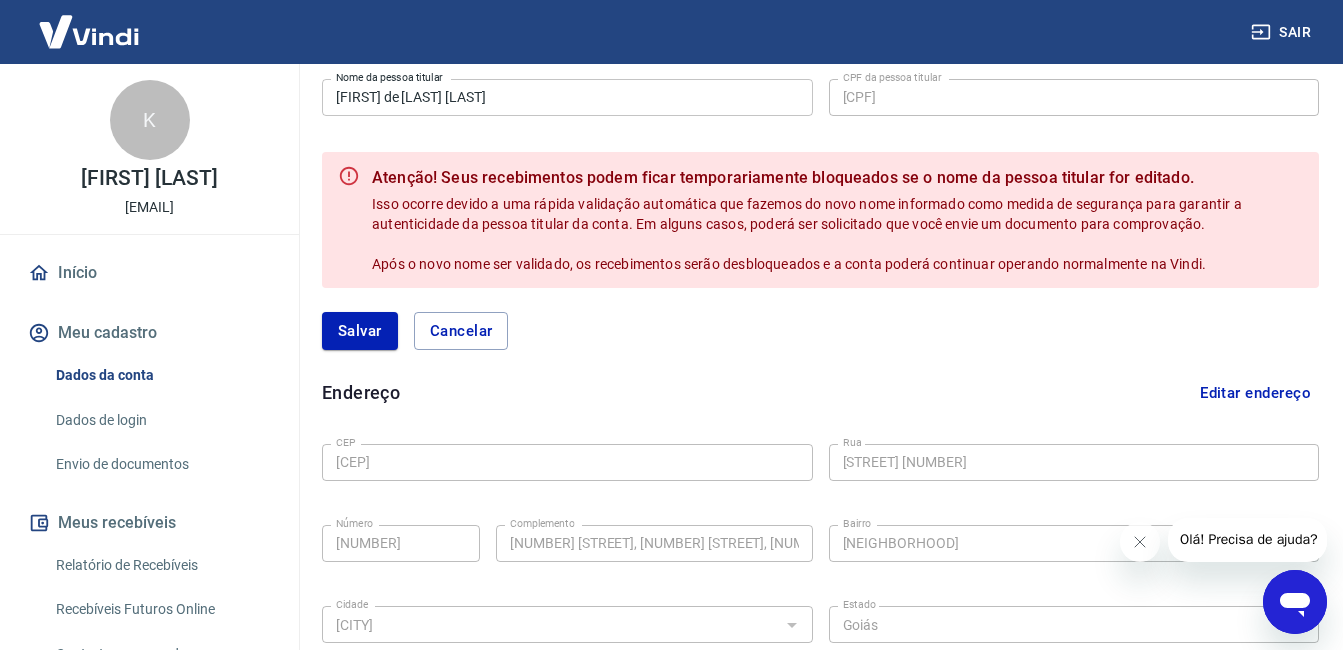 click on "Editar endereço" at bounding box center (1255, 393) 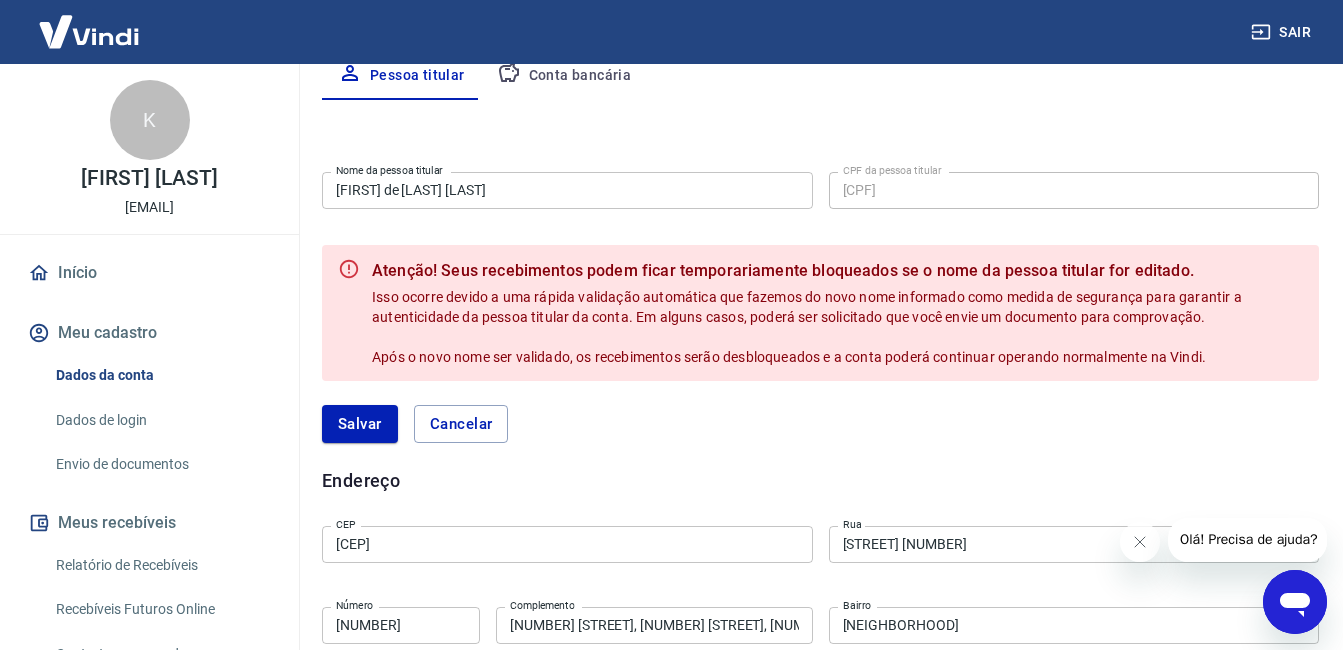 scroll, scrollTop: 300, scrollLeft: 0, axis: vertical 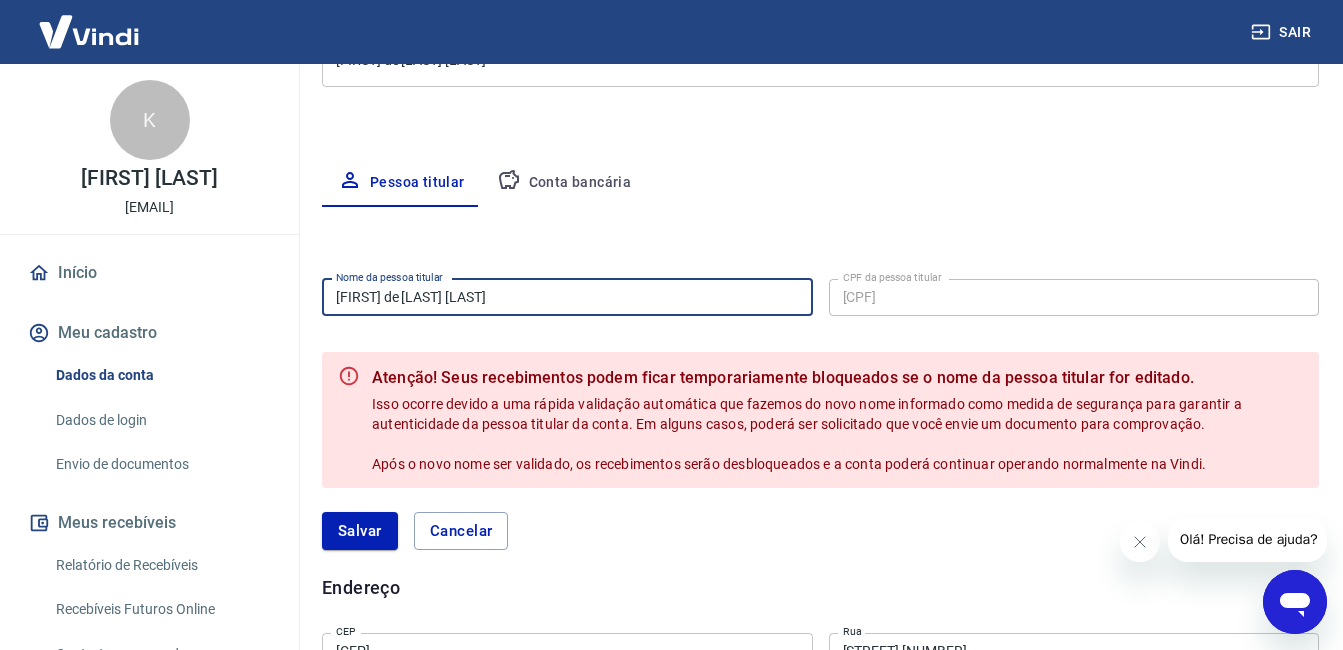 drag, startPoint x: 570, startPoint y: 309, endPoint x: 286, endPoint y: 331, distance: 284.85083 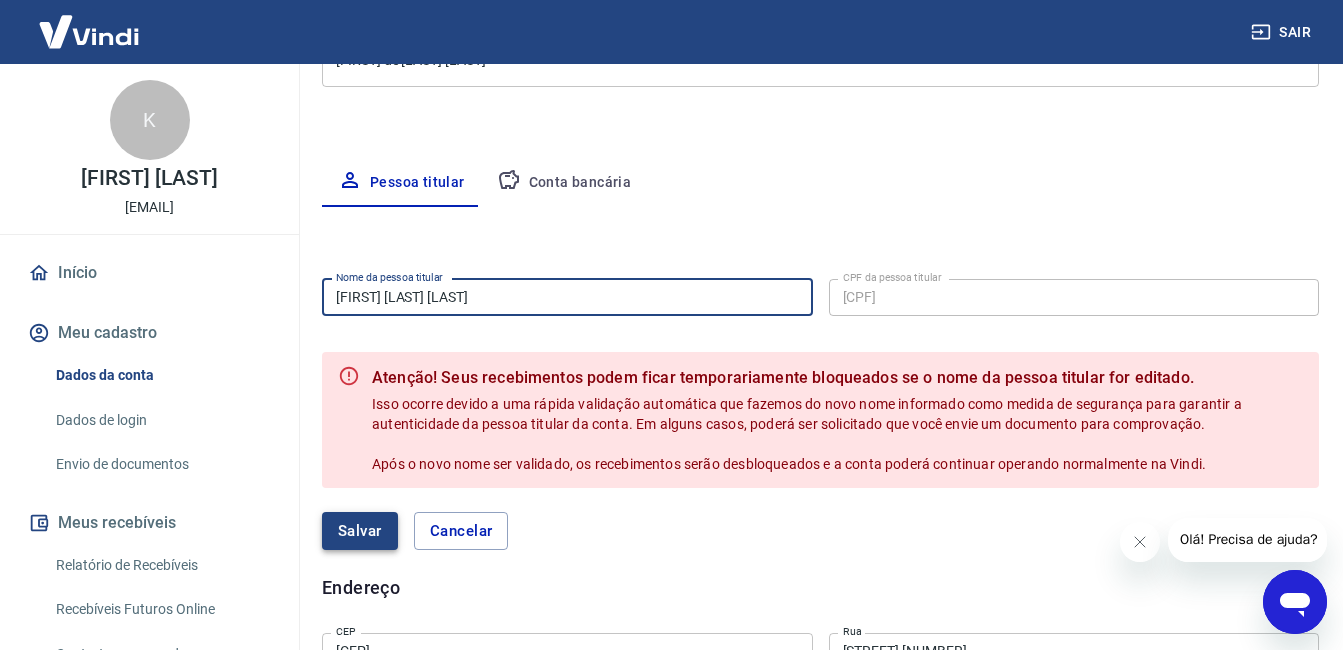 type on "[FIRST] [LAST] [LAST]" 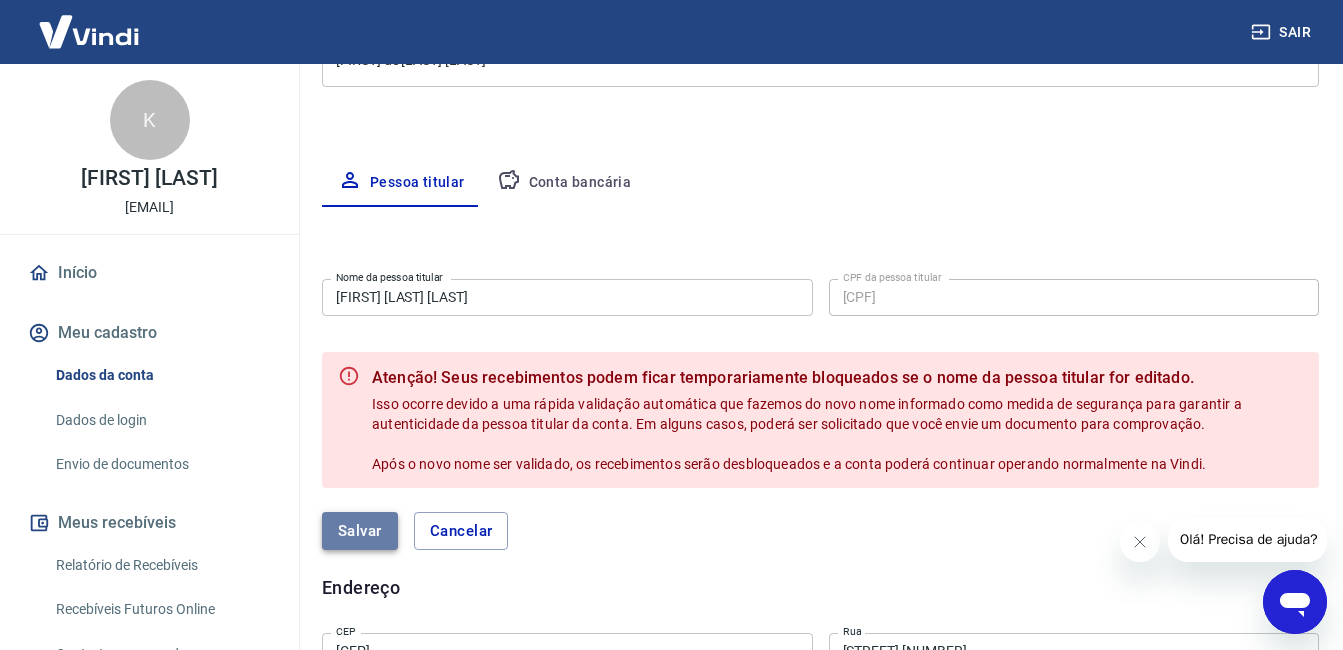 click on "Salvar" at bounding box center [360, 531] 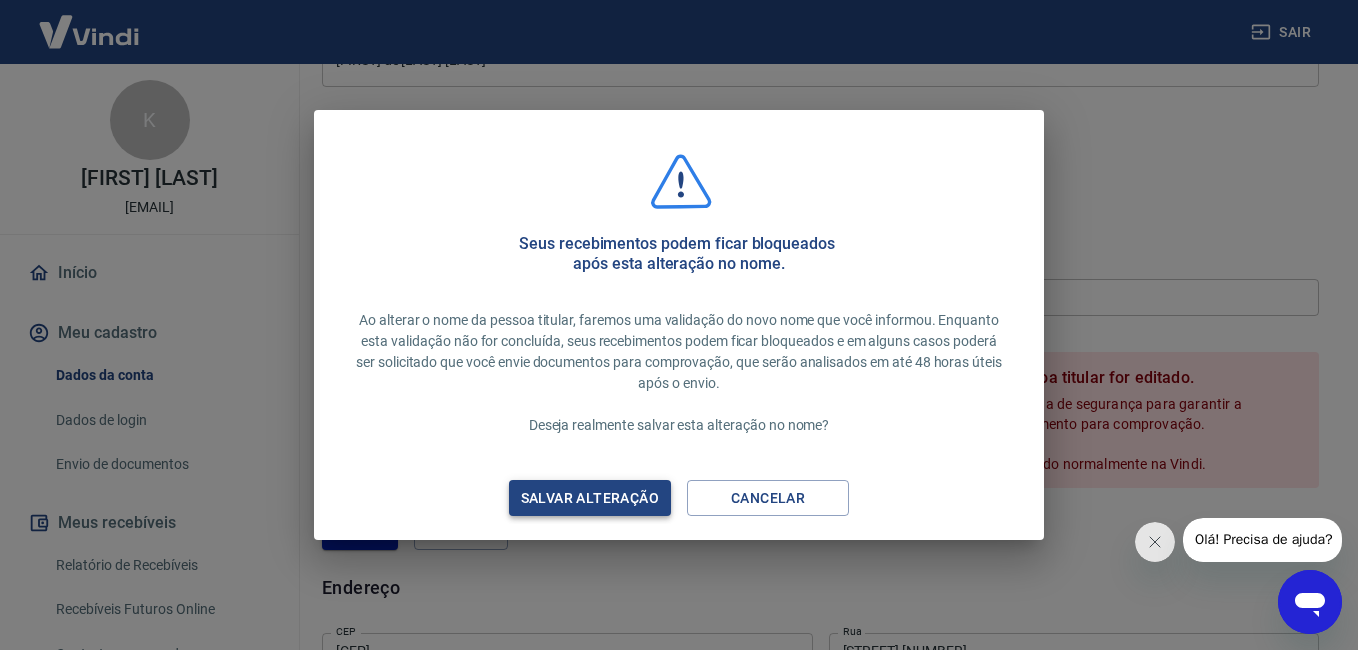 click on "Salvar alteração" at bounding box center (590, 498) 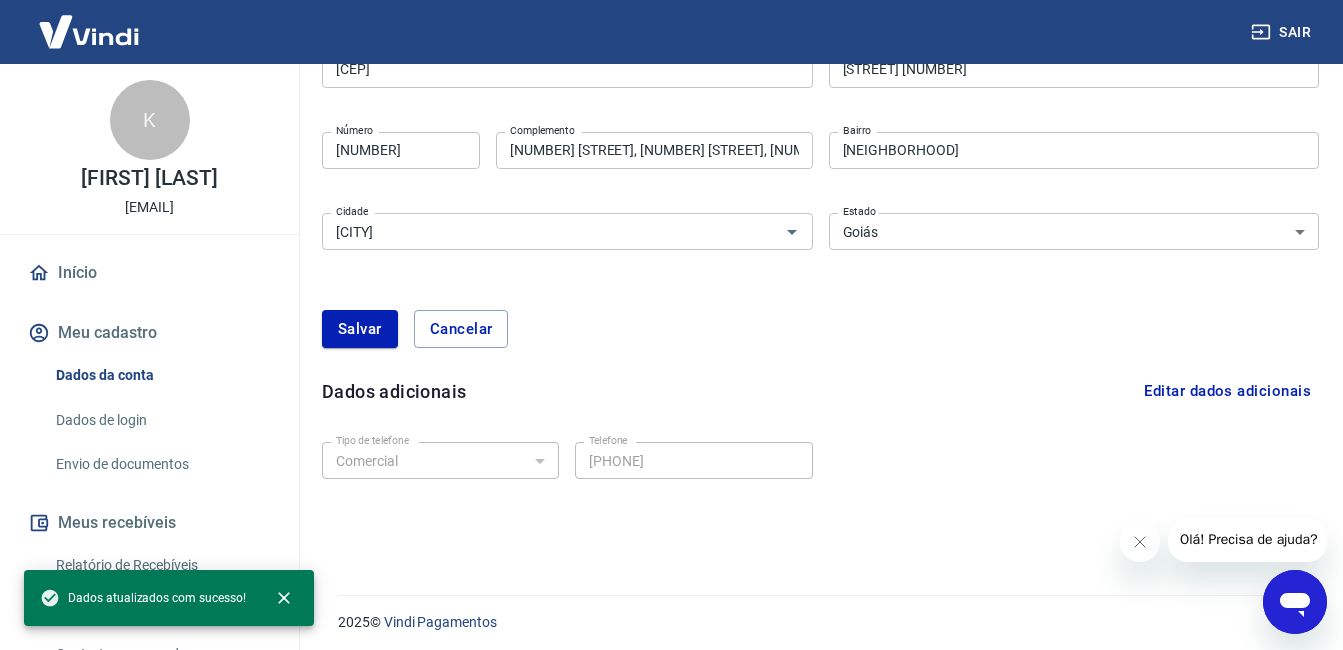 scroll, scrollTop: 705, scrollLeft: 0, axis: vertical 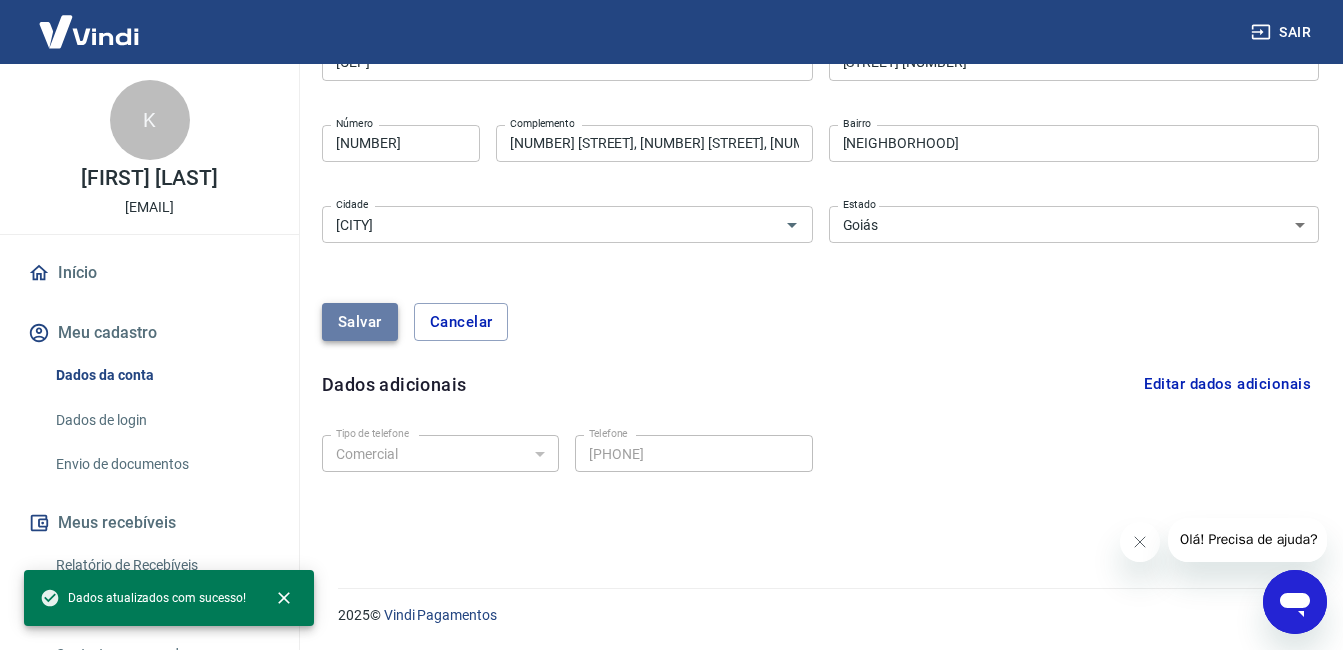 click on "Salvar" at bounding box center [360, 322] 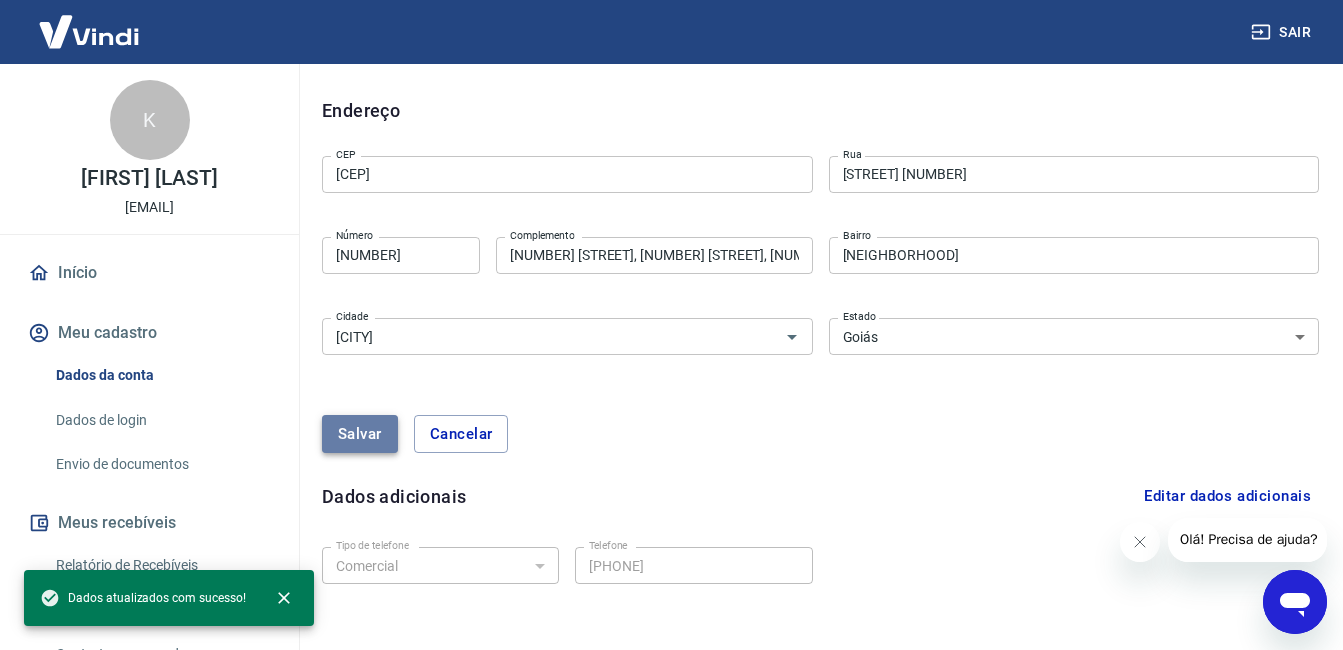 select on "GO" 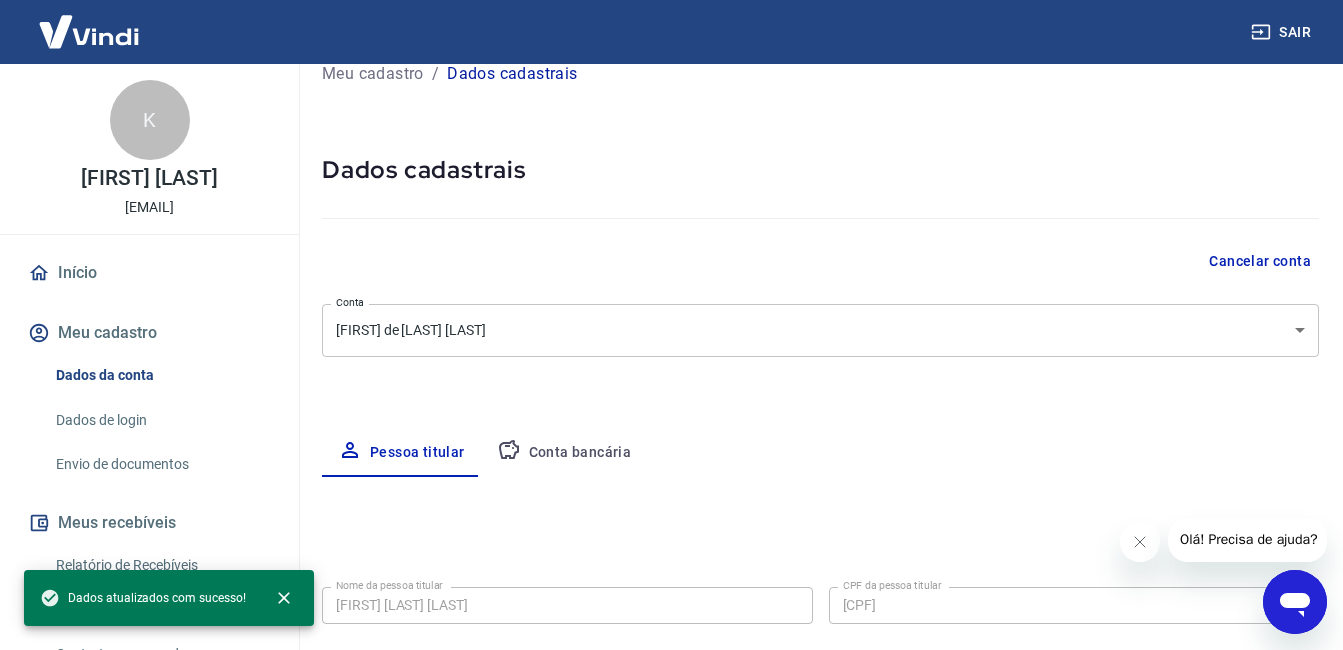 scroll, scrollTop: 0, scrollLeft: 0, axis: both 